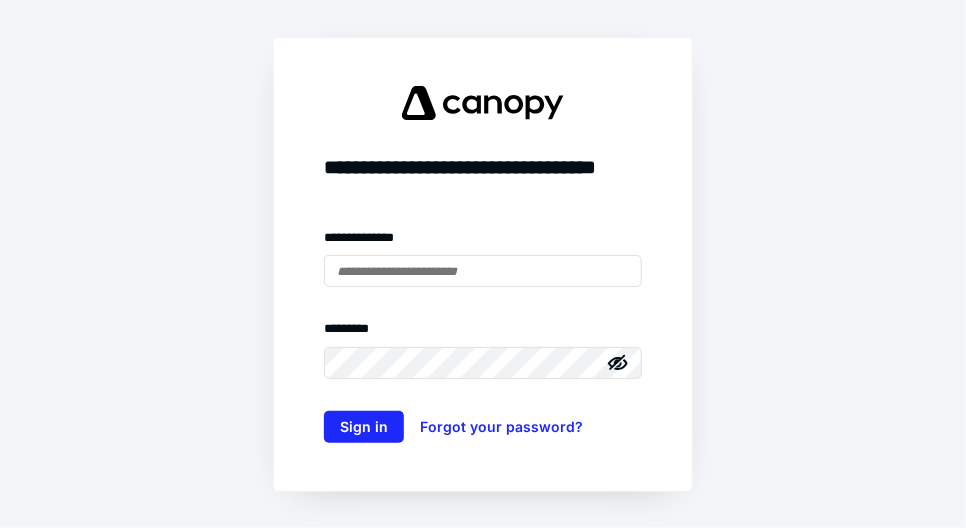 scroll, scrollTop: 0, scrollLeft: 0, axis: both 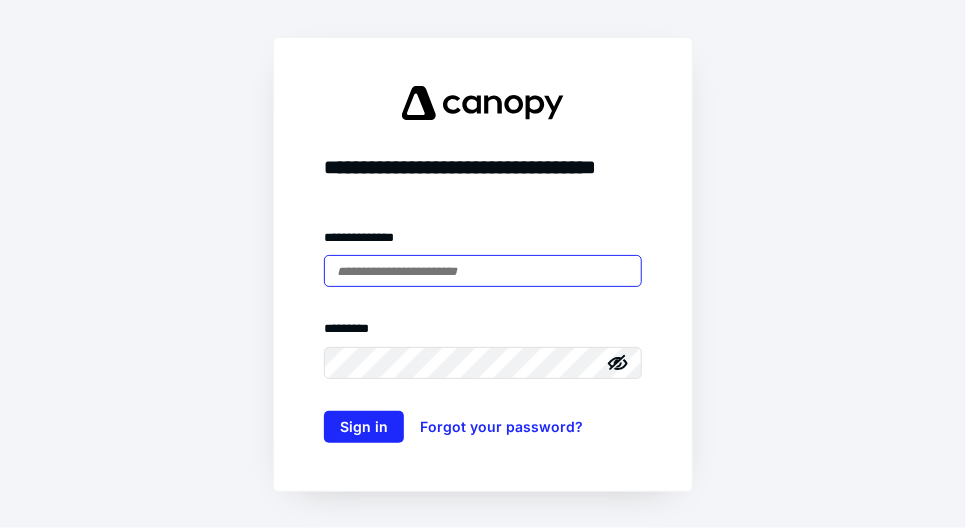 click at bounding box center [483, 271] 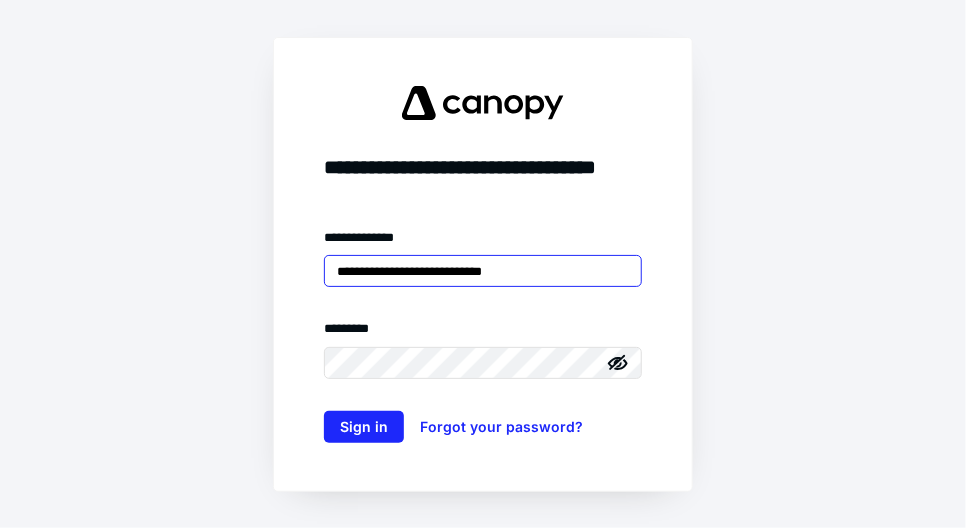 type on "**********" 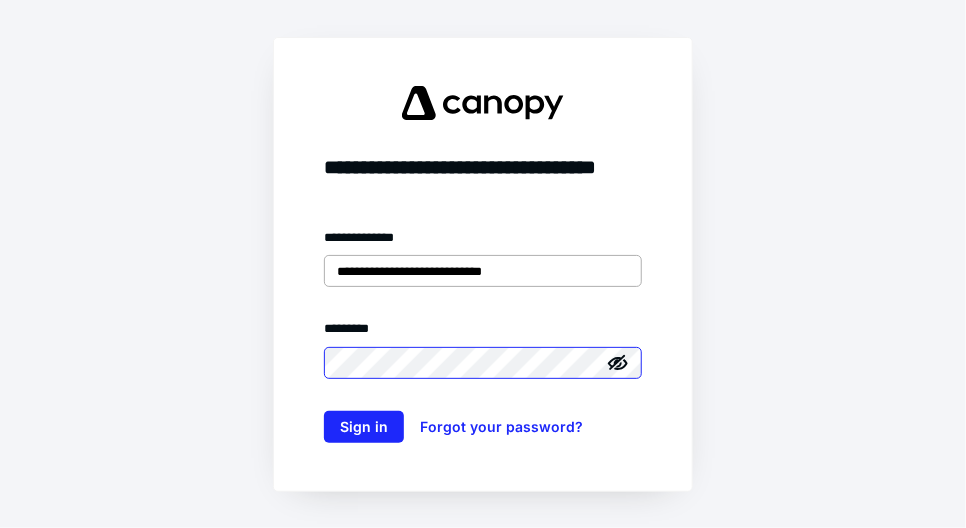 click on "Sign in" at bounding box center [364, 427] 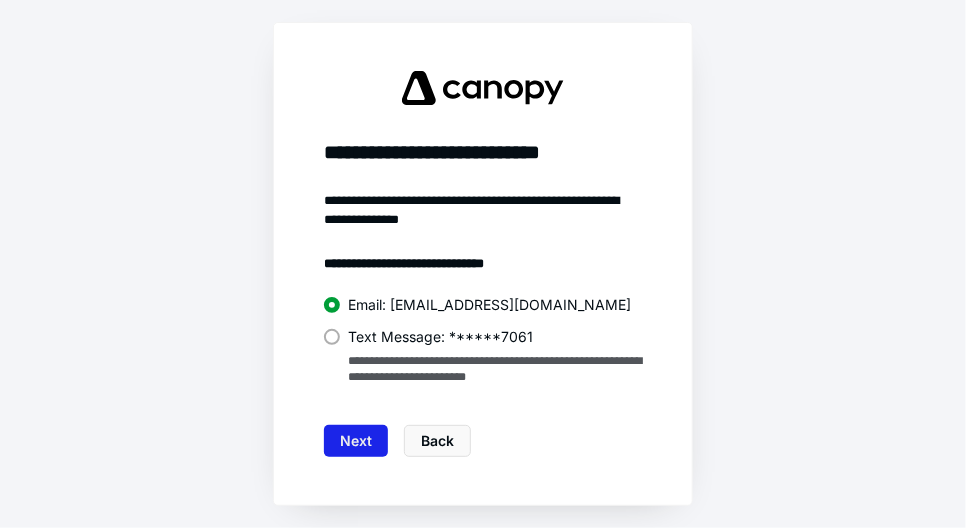 click on "Next" at bounding box center [356, 441] 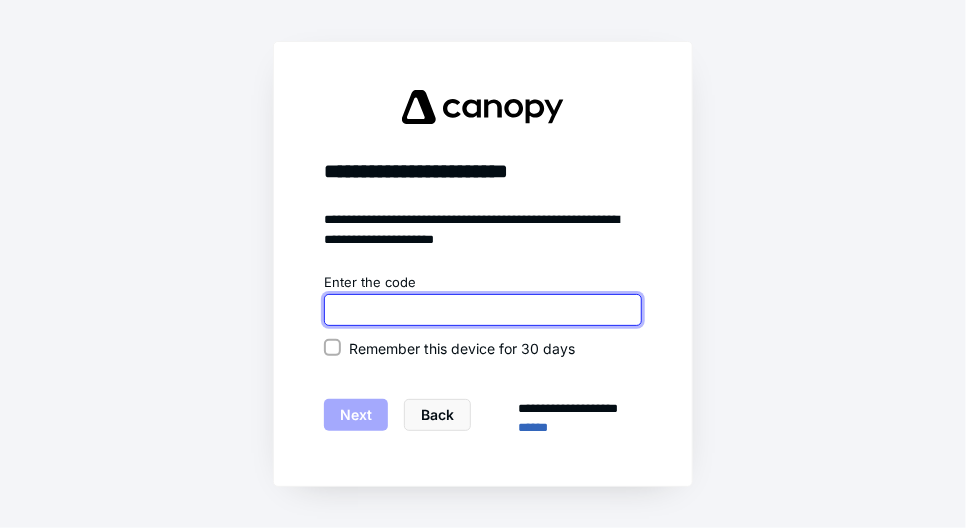click at bounding box center [483, 310] 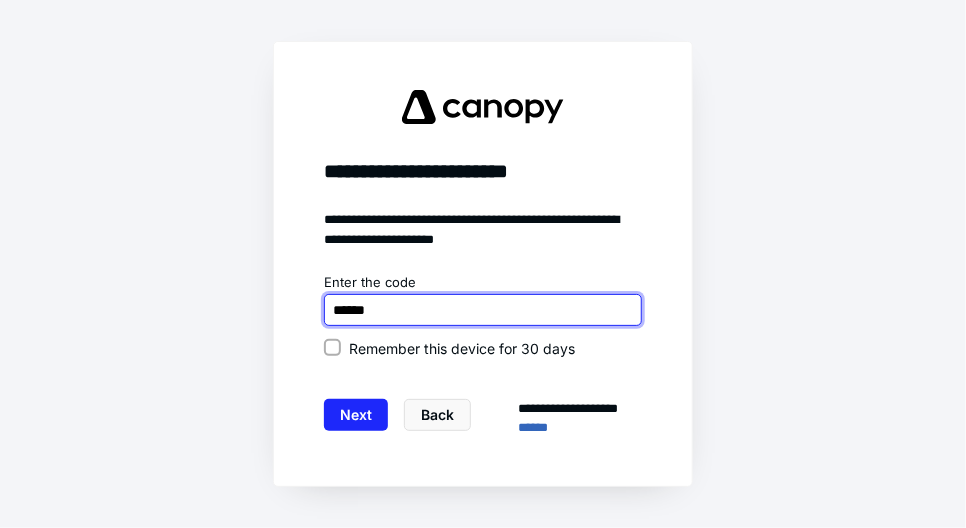 type on "******" 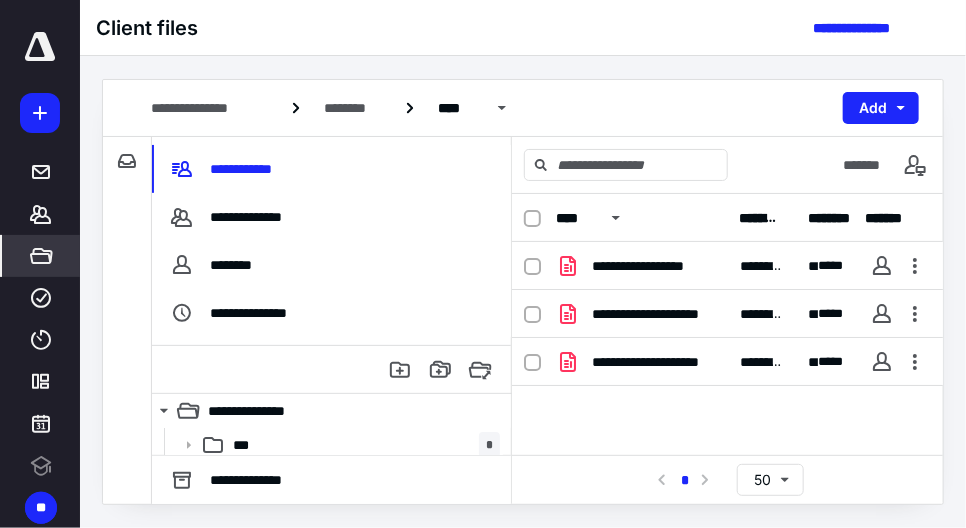scroll, scrollTop: 0, scrollLeft: 0, axis: both 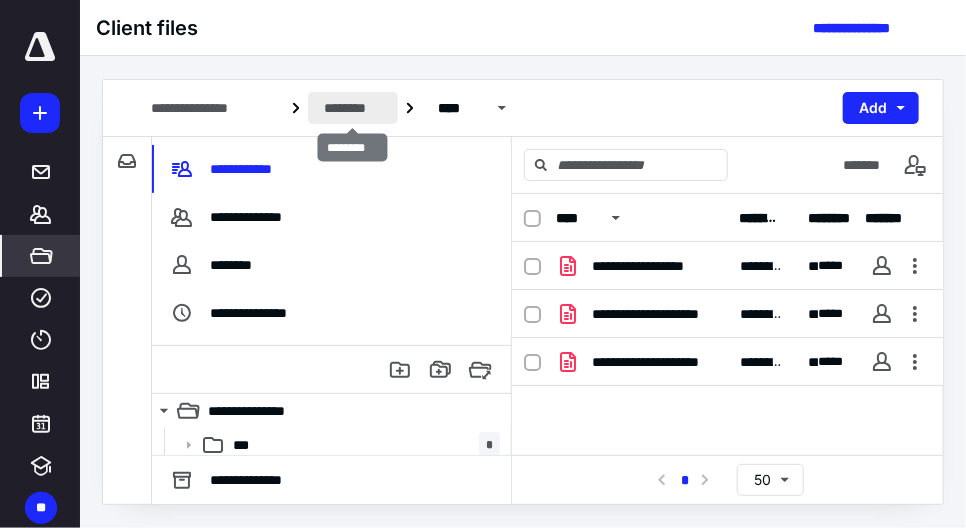 click on "********" at bounding box center [353, 108] 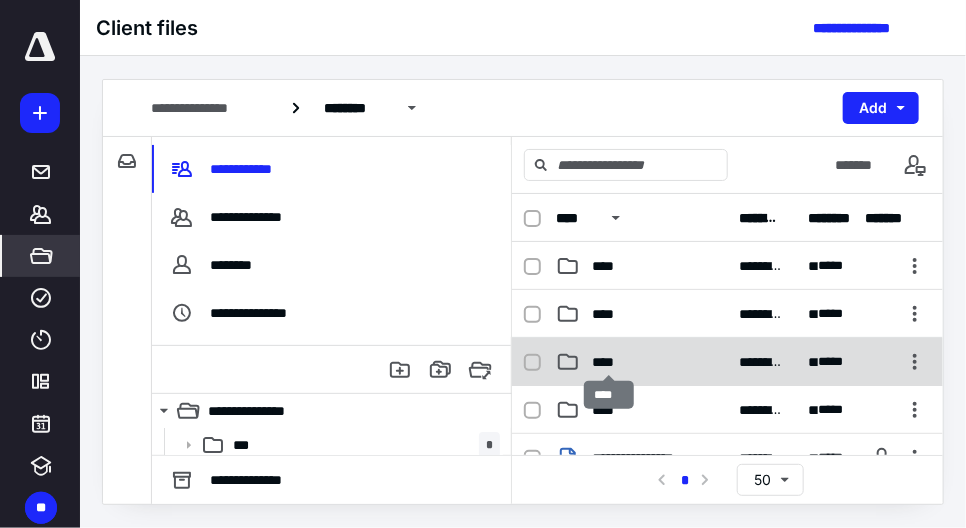 click on "****" at bounding box center [609, 362] 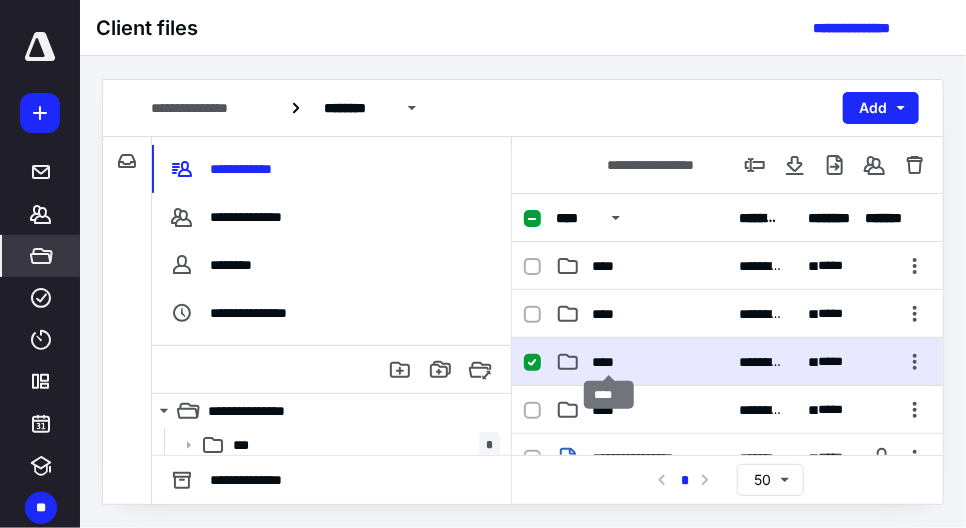 click on "****" at bounding box center [609, 362] 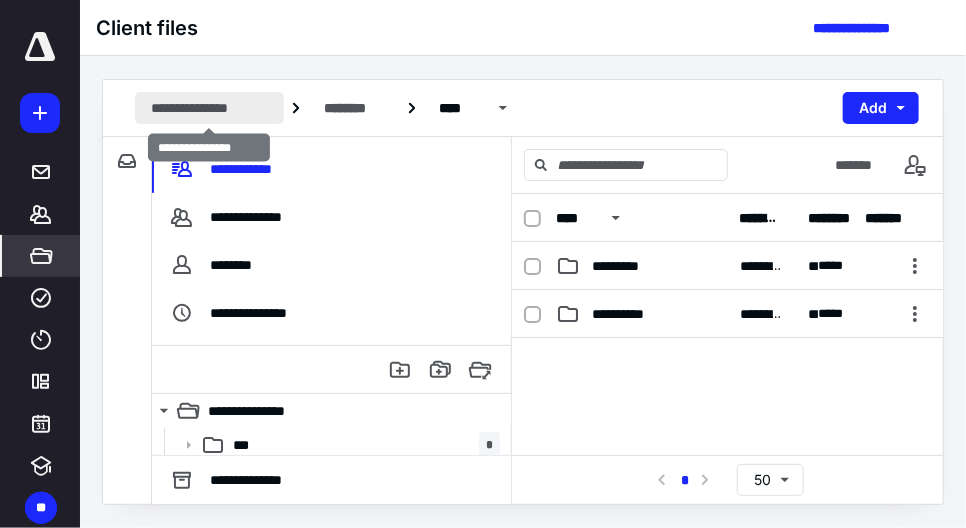 click on "**********" at bounding box center [209, 108] 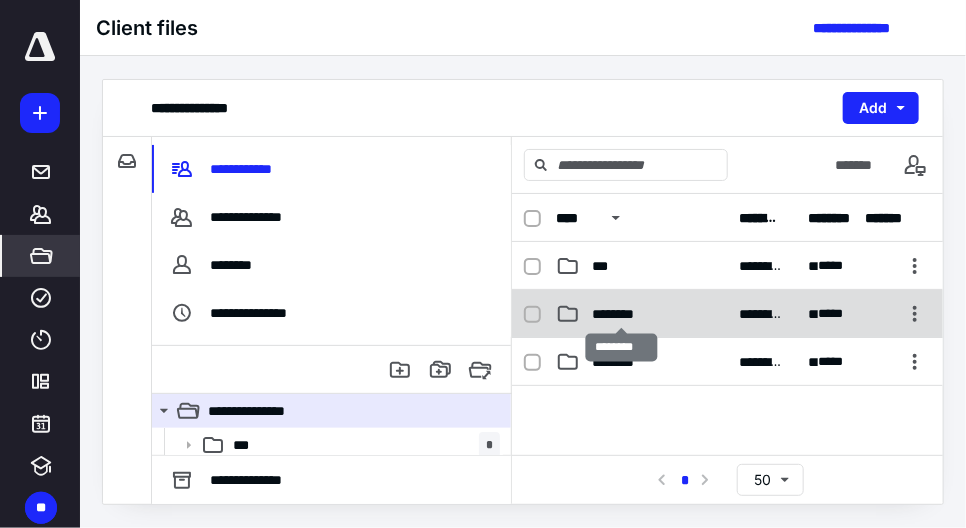 click on "********" at bounding box center [621, 314] 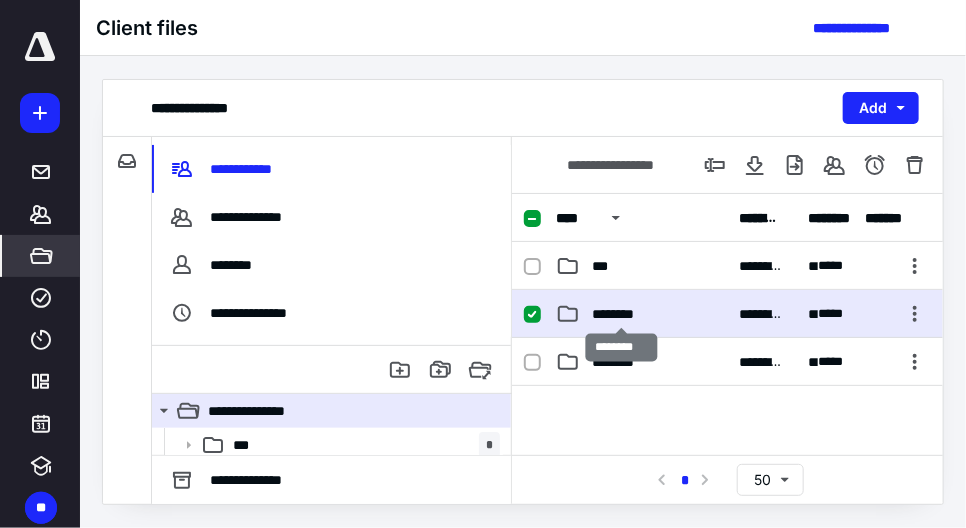 click on "********" at bounding box center [621, 314] 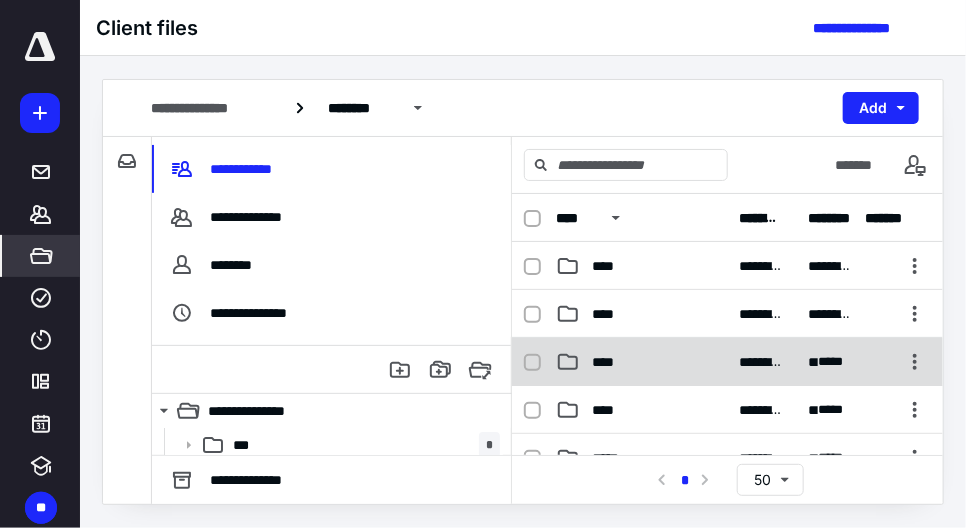 click on "****" at bounding box center (609, 362) 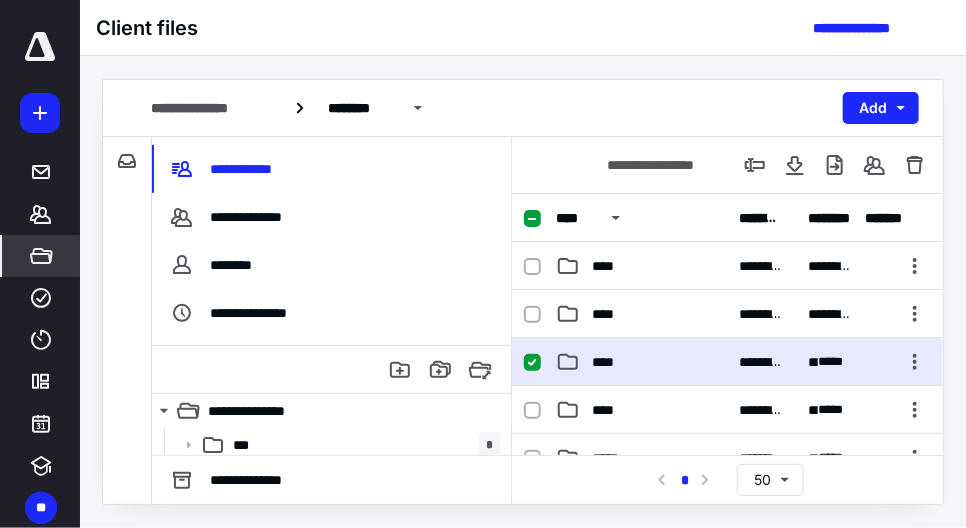 click on "****" at bounding box center (609, 362) 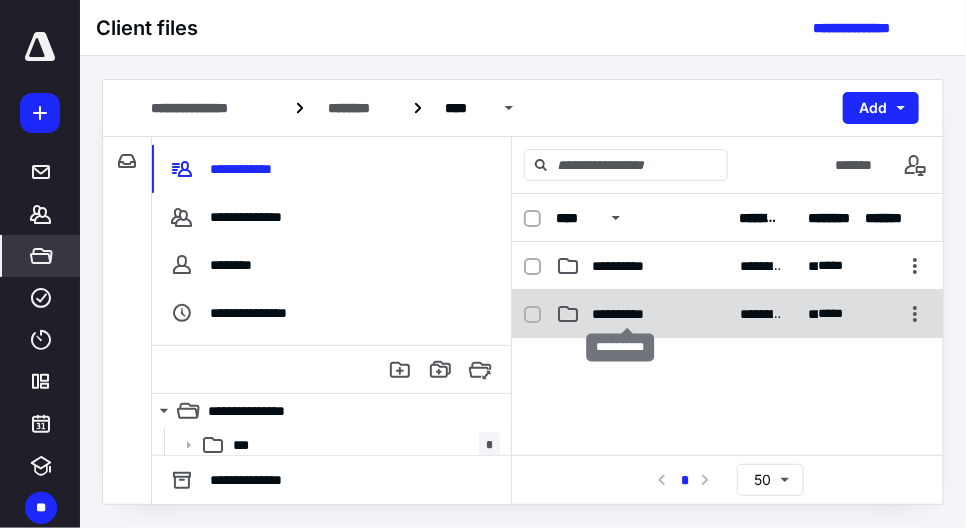 click on "**********" at bounding box center [627, 314] 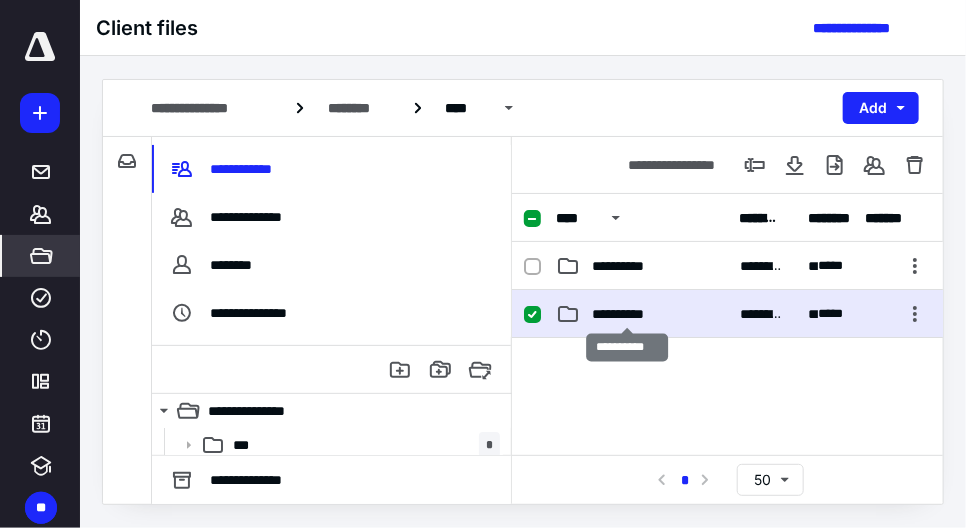 click on "**********" at bounding box center [627, 314] 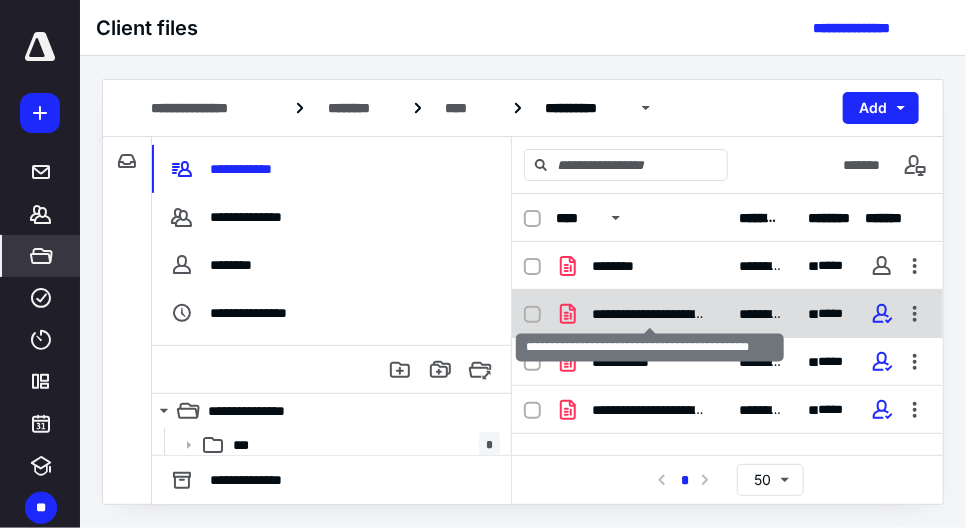 click on "**********" at bounding box center [650, 314] 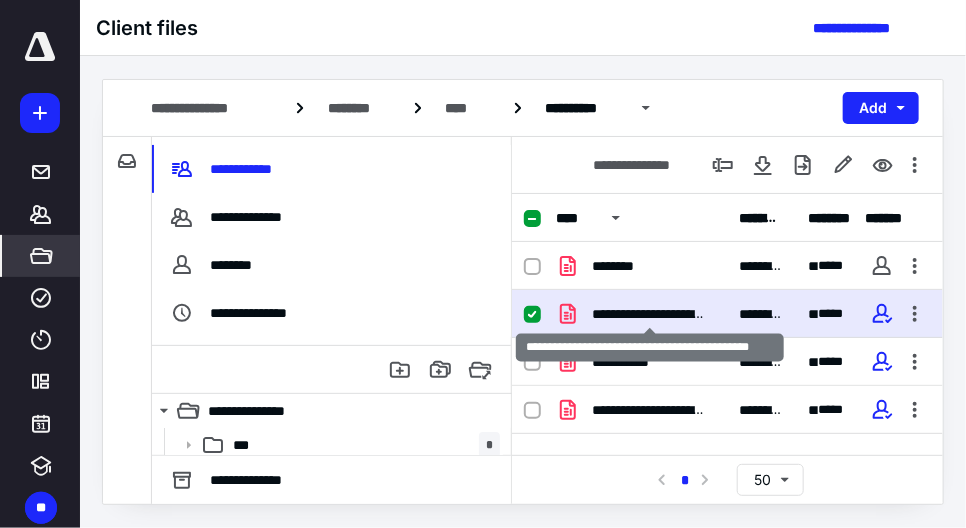 click on "**********" at bounding box center [650, 314] 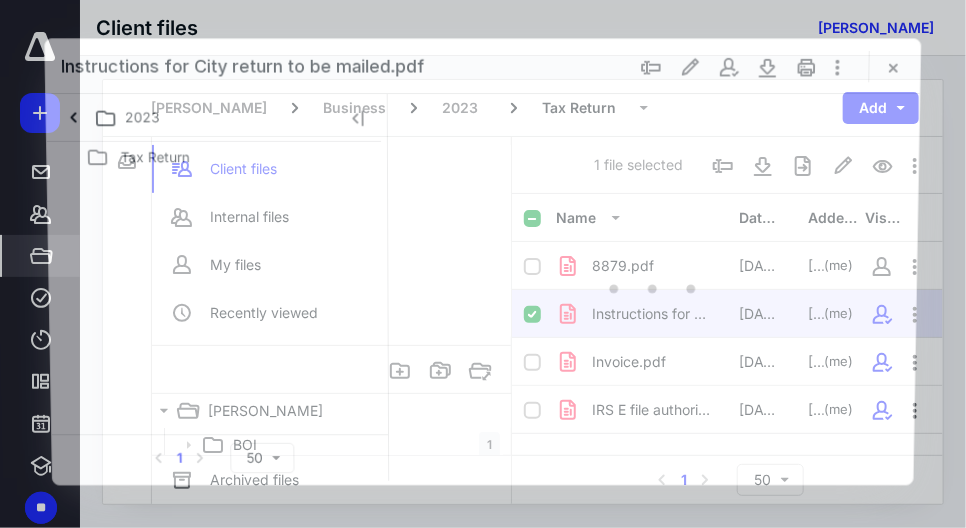 scroll, scrollTop: 0, scrollLeft: 0, axis: both 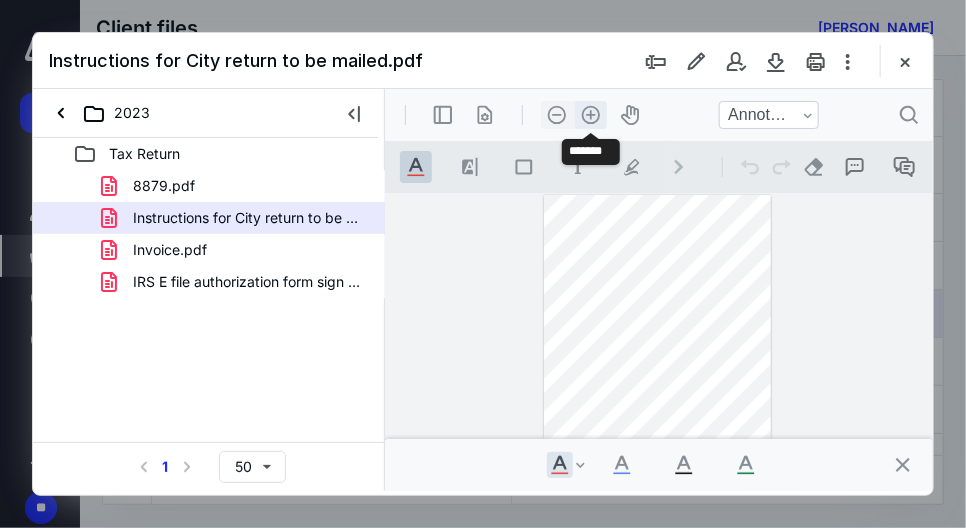 click on ".cls-1{fill:#abb0c4;} icon - header - zoom - in - line" at bounding box center [590, 114] 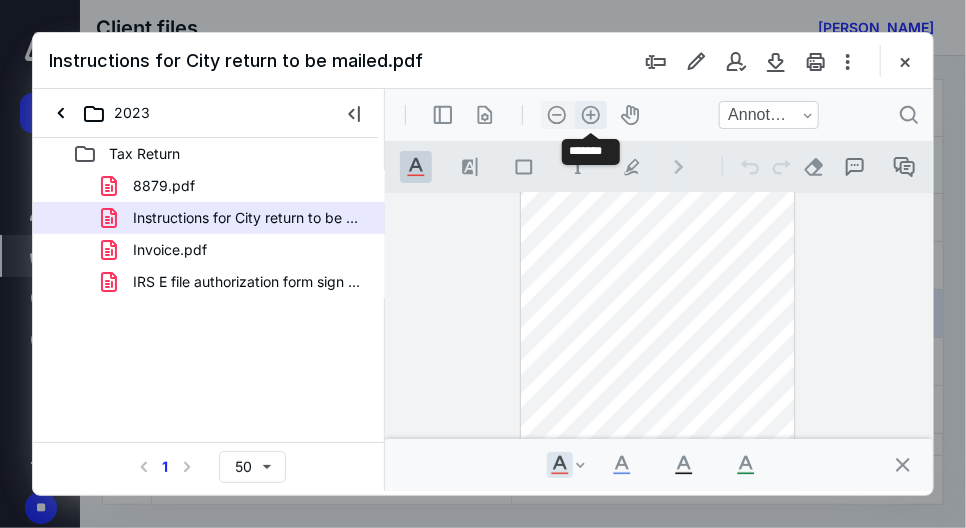 click on ".cls-1{fill:#abb0c4;} icon - header - zoom - in - line" at bounding box center [590, 114] 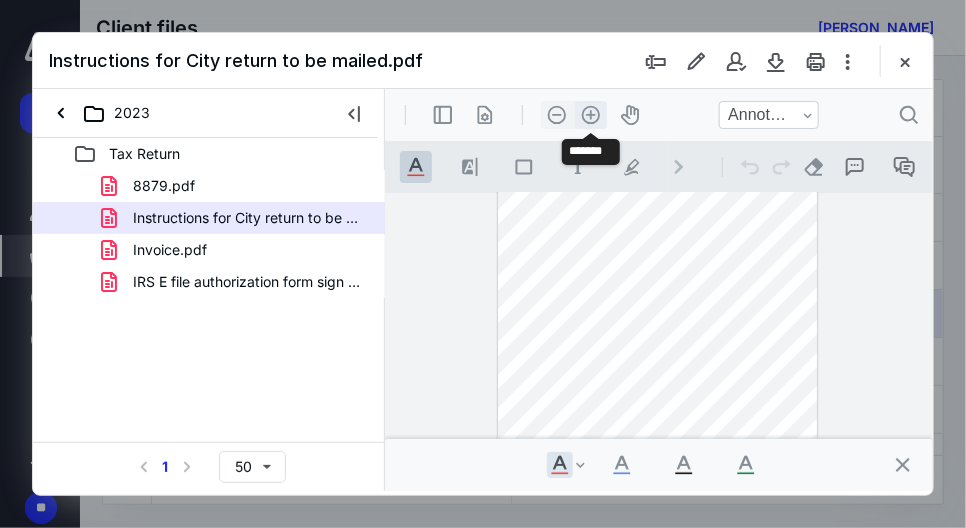 click on ".cls-1{fill:#abb0c4;} icon - header - zoom - in - line" at bounding box center [590, 114] 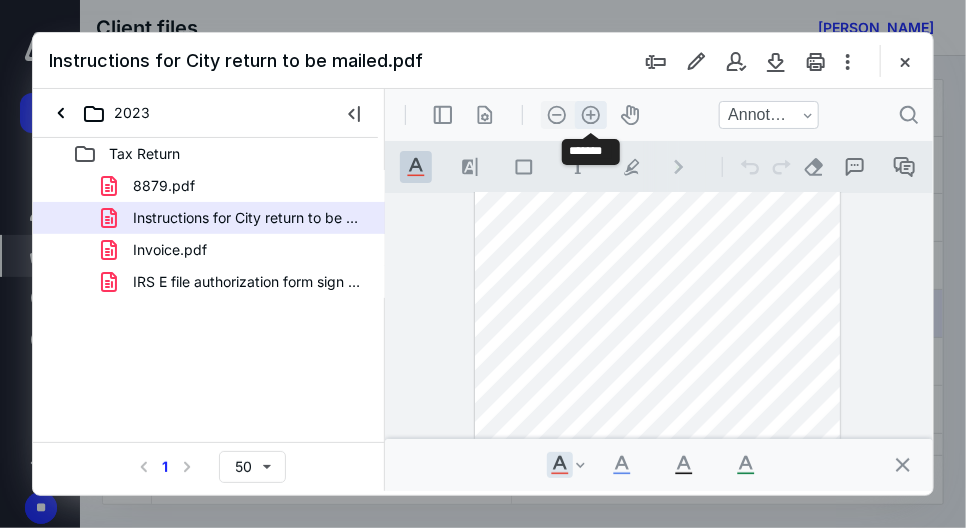 click on ".cls-1{fill:#abb0c4;} icon - header - zoom - in - line" at bounding box center [590, 114] 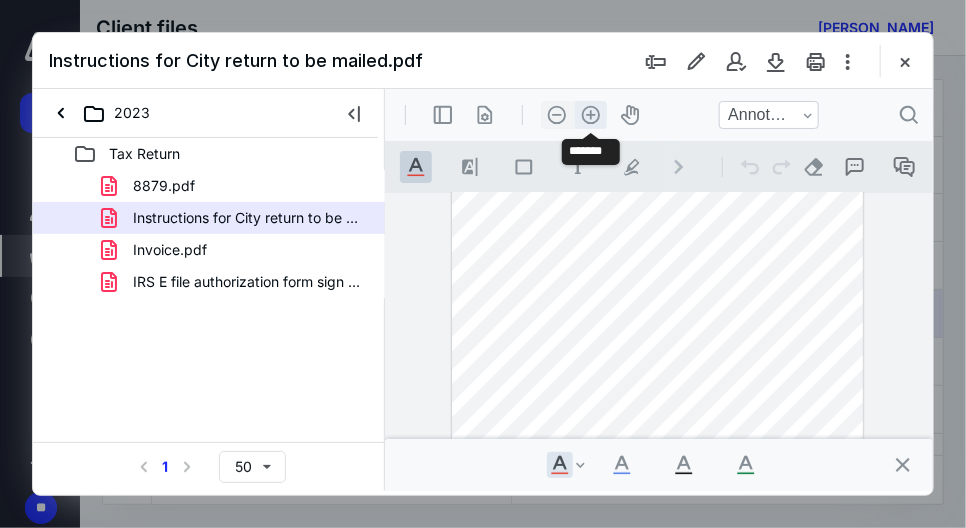 click on ".cls-1{fill:#abb0c4;} icon - header - zoom - in - line" at bounding box center (590, 114) 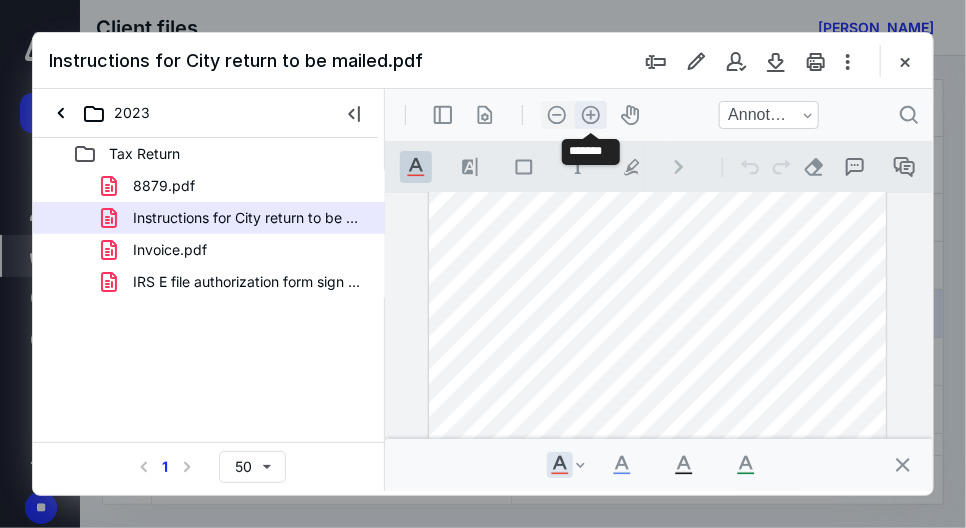 scroll, scrollTop: 95, scrollLeft: 0, axis: vertical 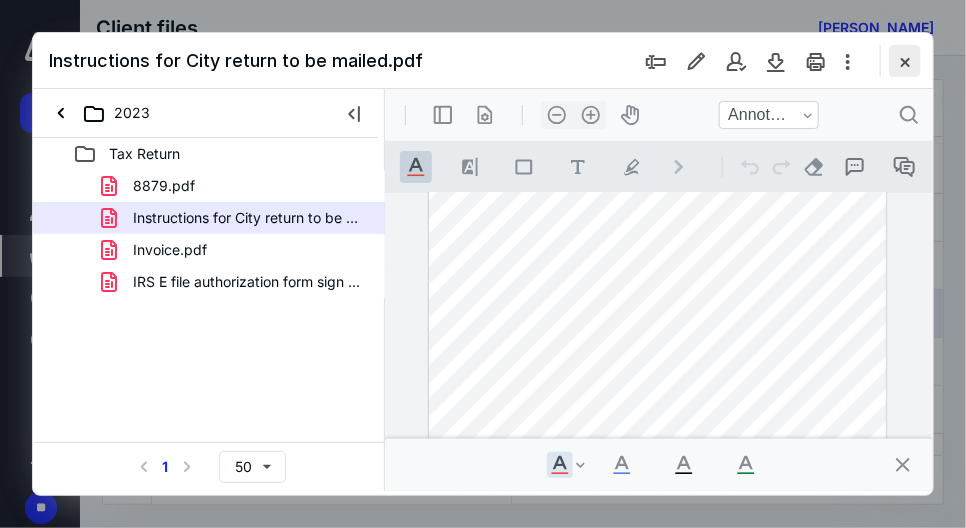 click at bounding box center [905, 61] 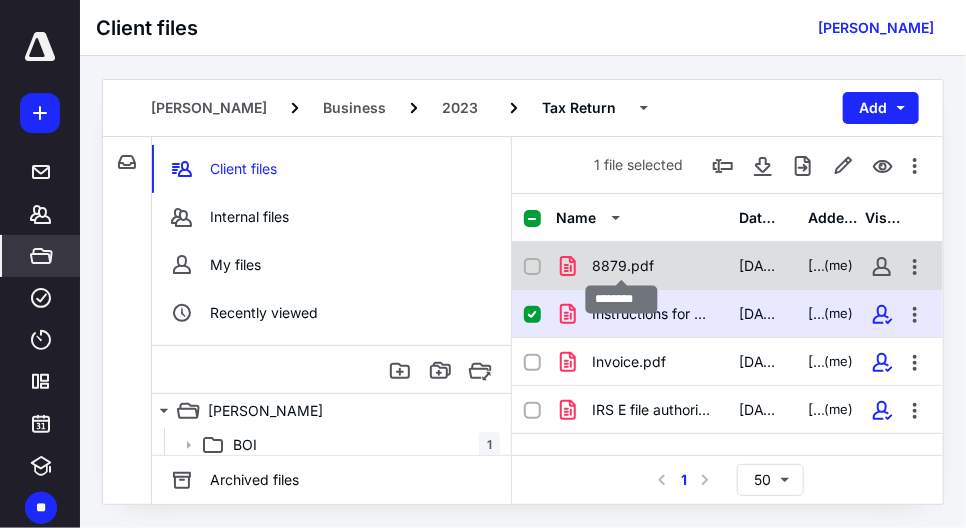 click on "8879.pdf" at bounding box center (623, 266) 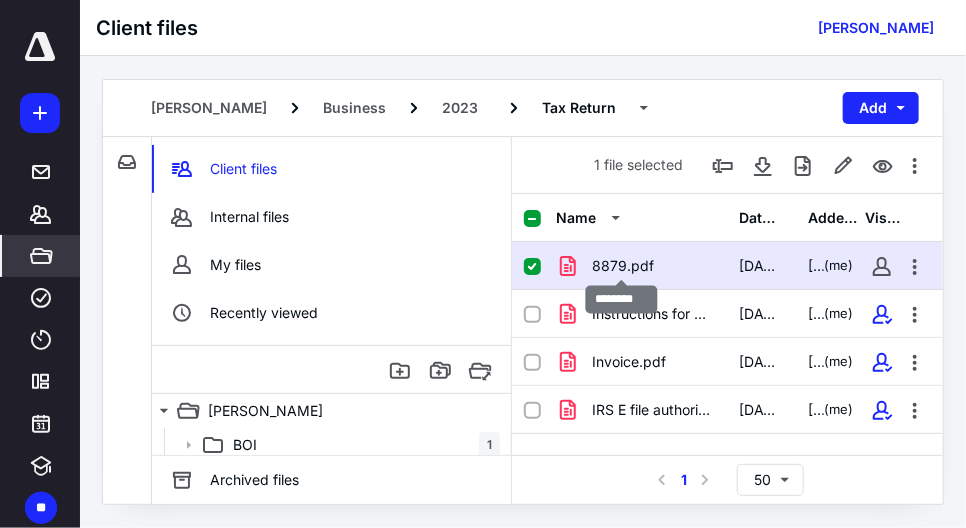click on "8879.pdf" at bounding box center [623, 266] 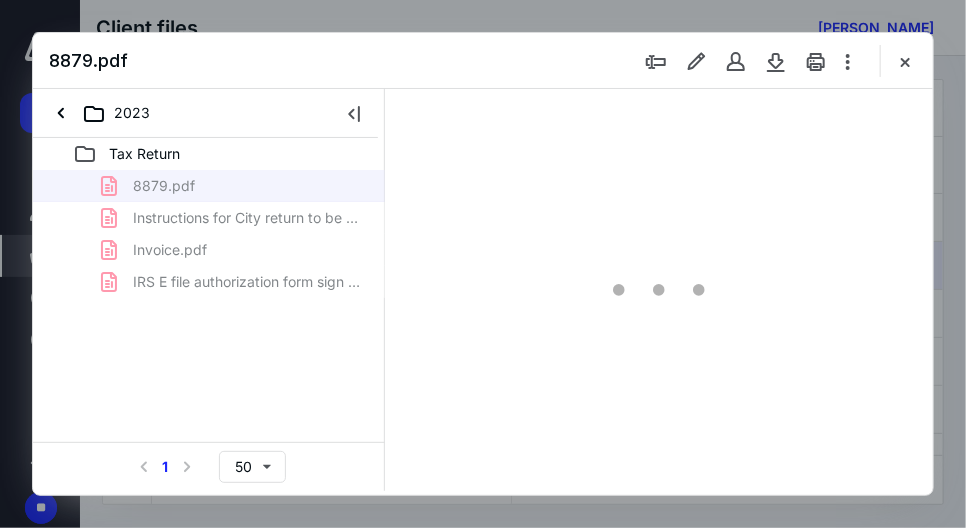 scroll, scrollTop: 0, scrollLeft: 0, axis: both 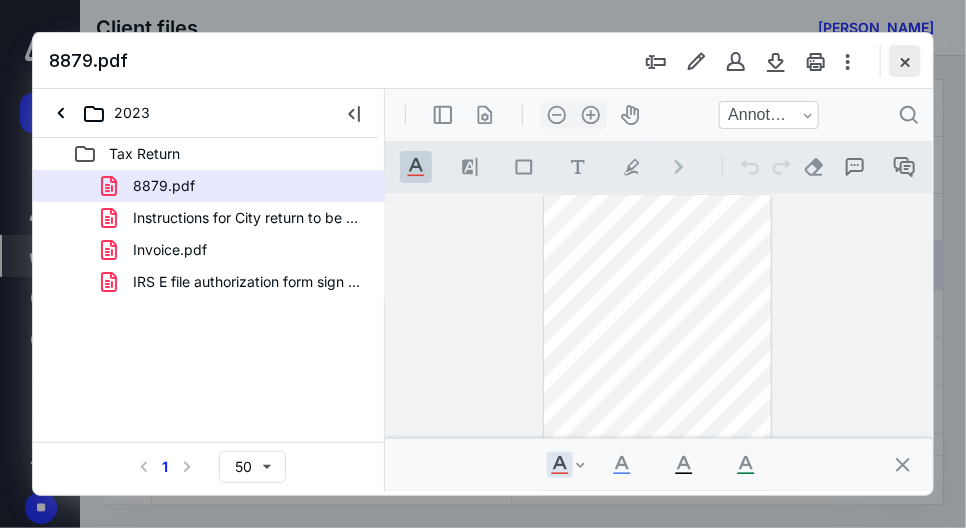 click at bounding box center (905, 61) 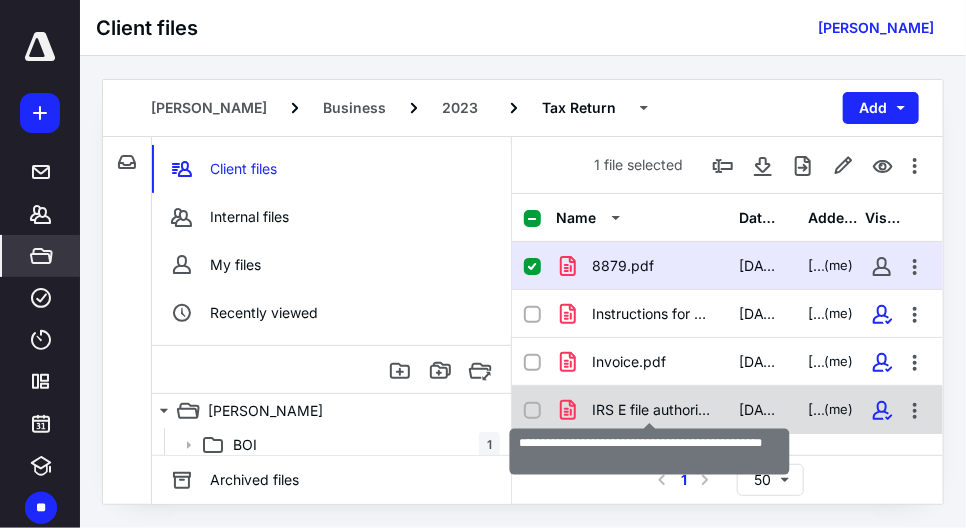 click on "IRS E file authorization form sign and return.pdf" at bounding box center (654, 410) 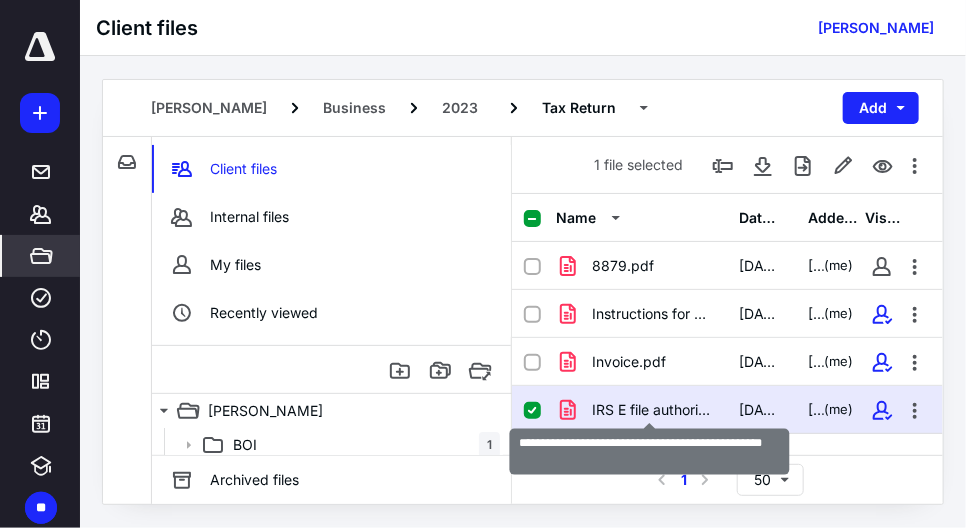 click on "IRS E file authorization form sign and return.pdf" at bounding box center (654, 410) 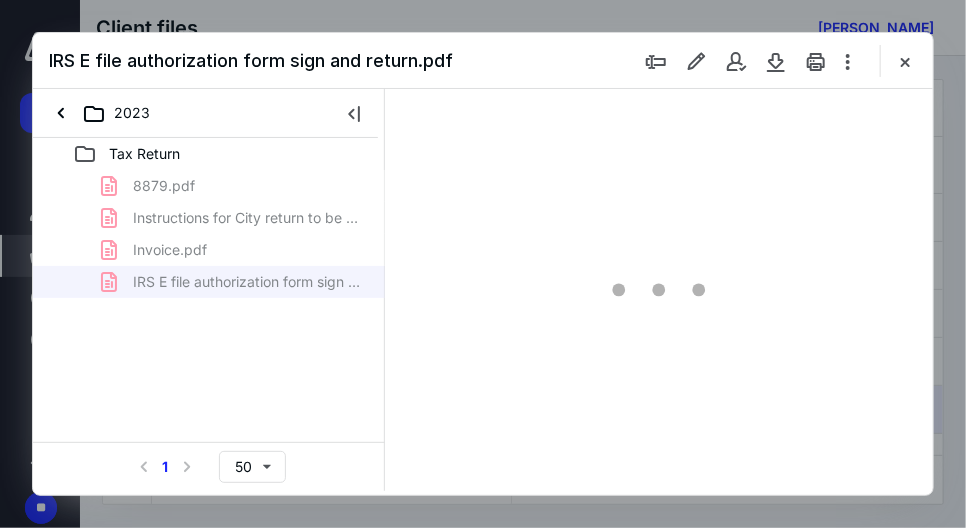 scroll, scrollTop: 0, scrollLeft: 0, axis: both 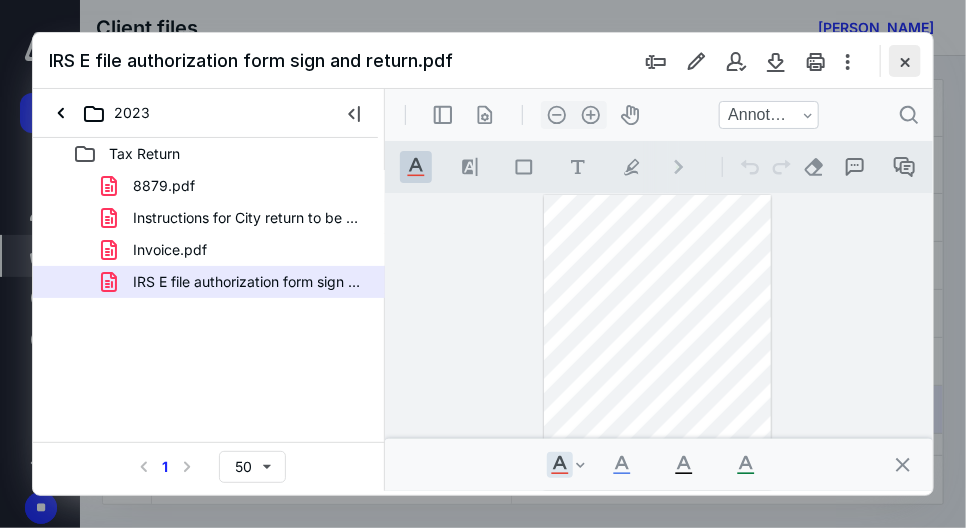 click at bounding box center [905, 61] 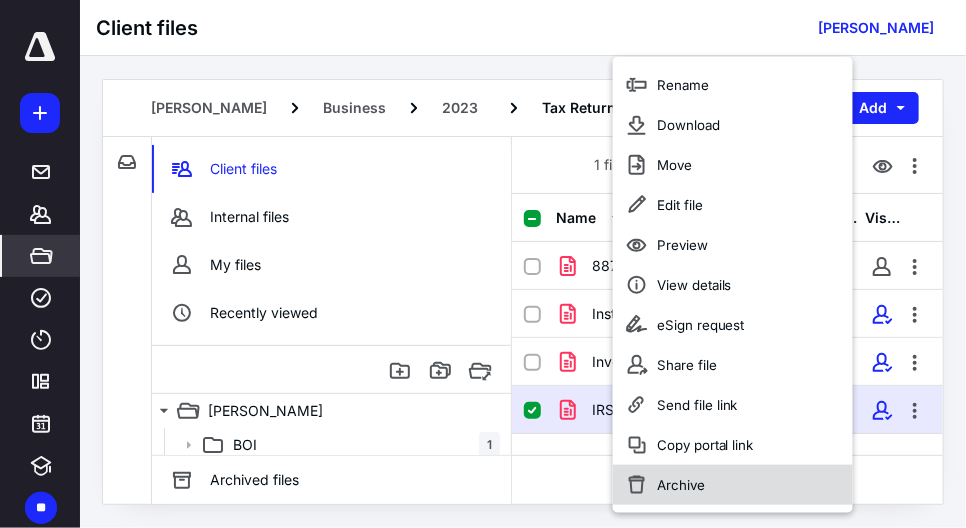 click on "Archive" at bounding box center [681, 485] 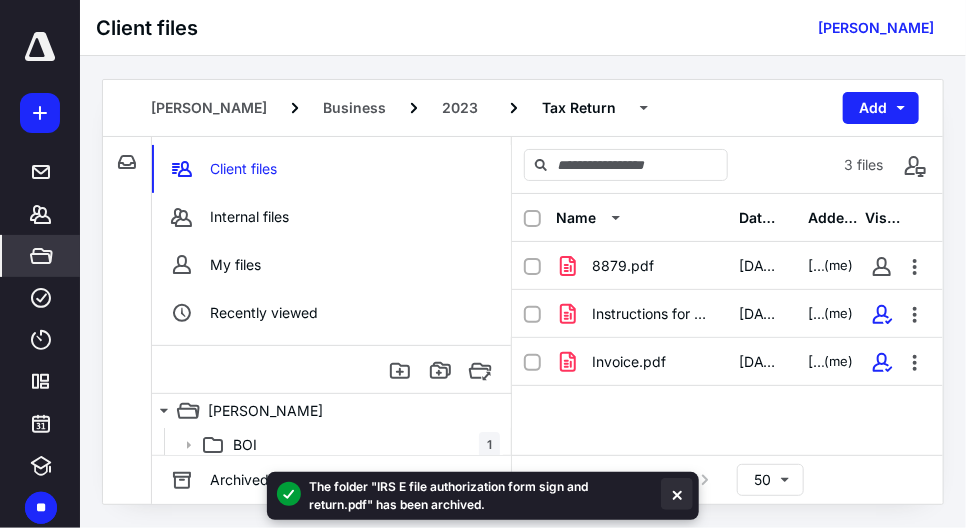 click at bounding box center [677, 494] 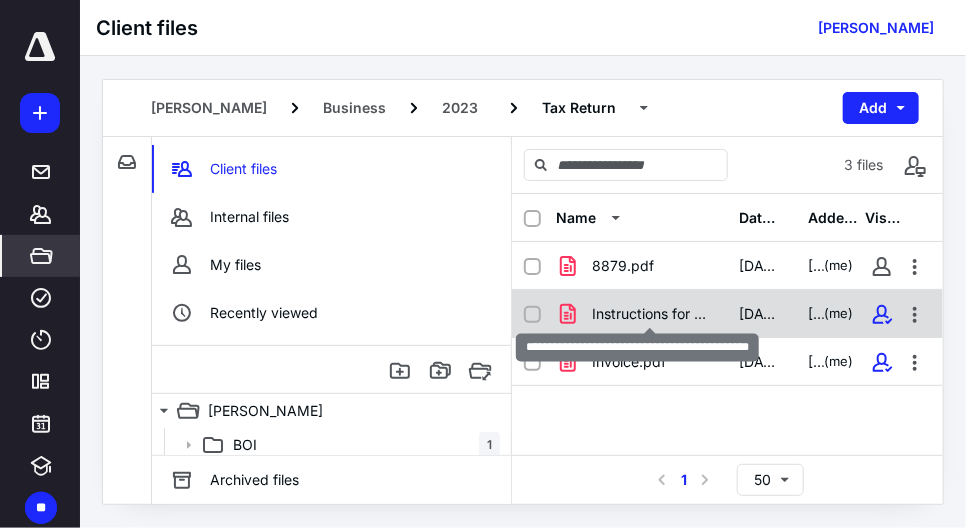 click on "Instructions for City return to be mailed.pdf" at bounding box center (654, 314) 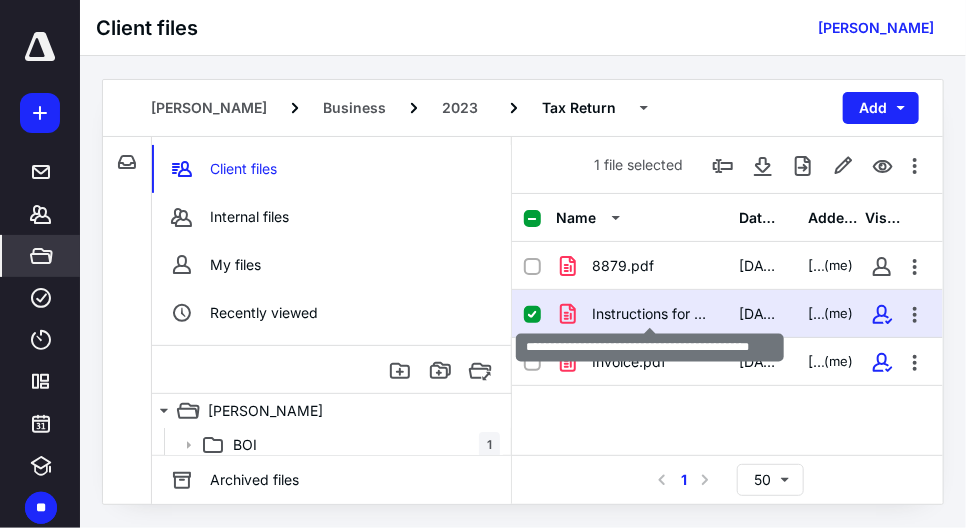 click on "Instructions for City return to be mailed.pdf" at bounding box center (654, 314) 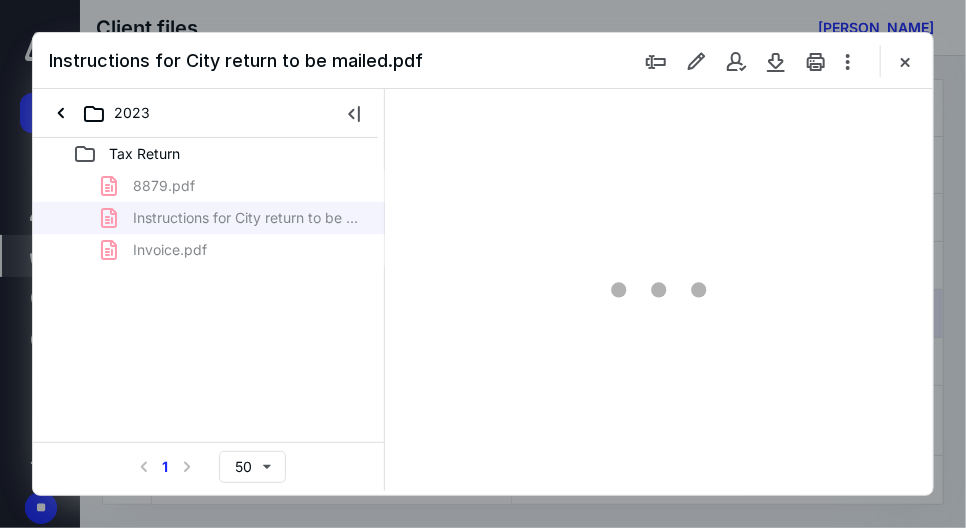 scroll, scrollTop: 0, scrollLeft: 0, axis: both 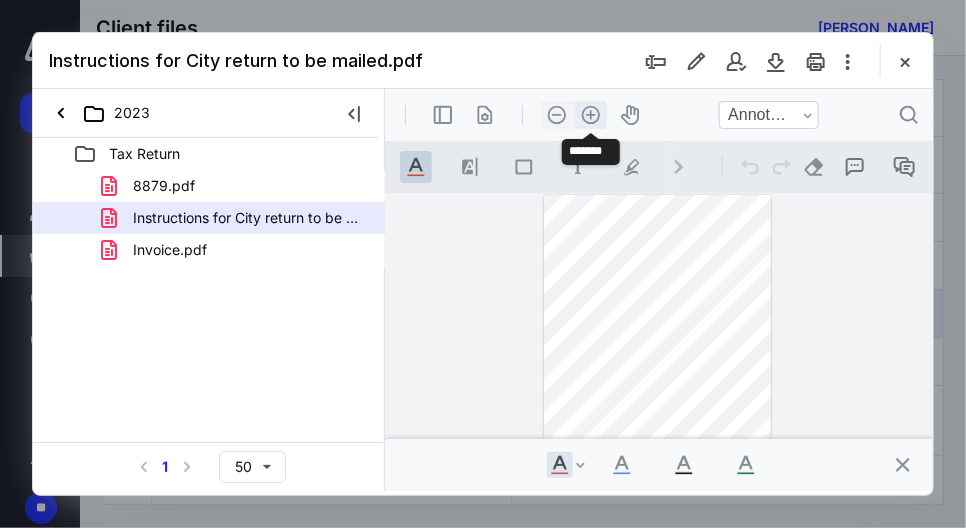 click on ".cls-1{fill:#abb0c4;} icon - header - zoom - in - line" at bounding box center [590, 114] 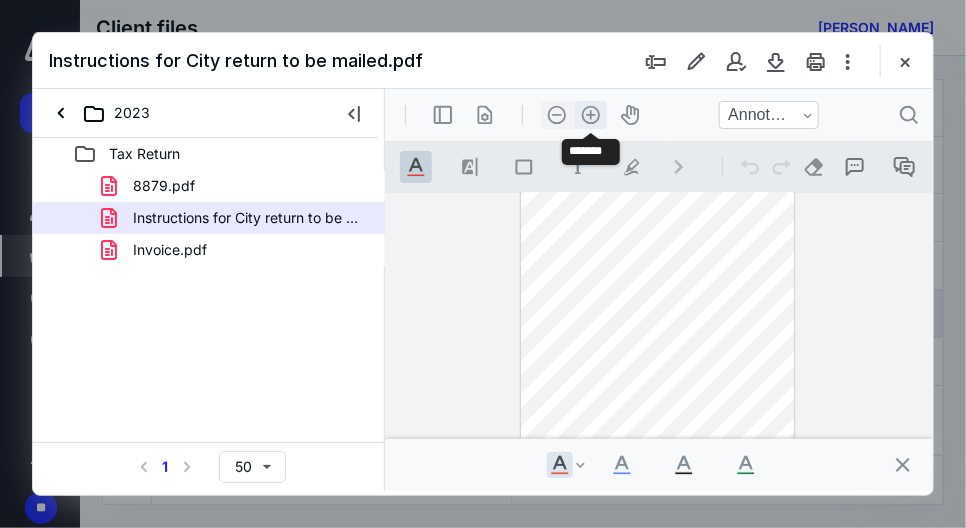 click on ".cls-1{fill:#abb0c4;} icon - header - zoom - in - line" at bounding box center (590, 114) 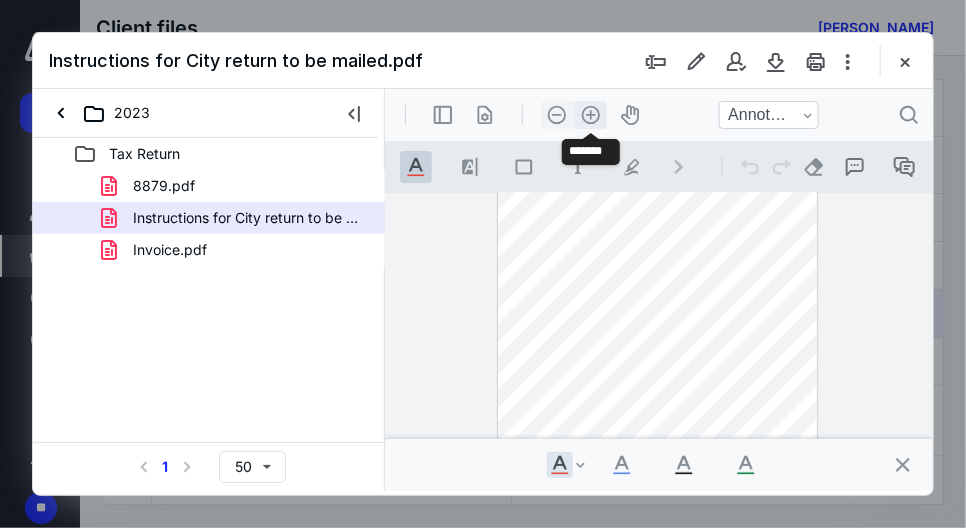 click on ".cls-1{fill:#abb0c4;} icon - header - zoom - in - line" at bounding box center (590, 114) 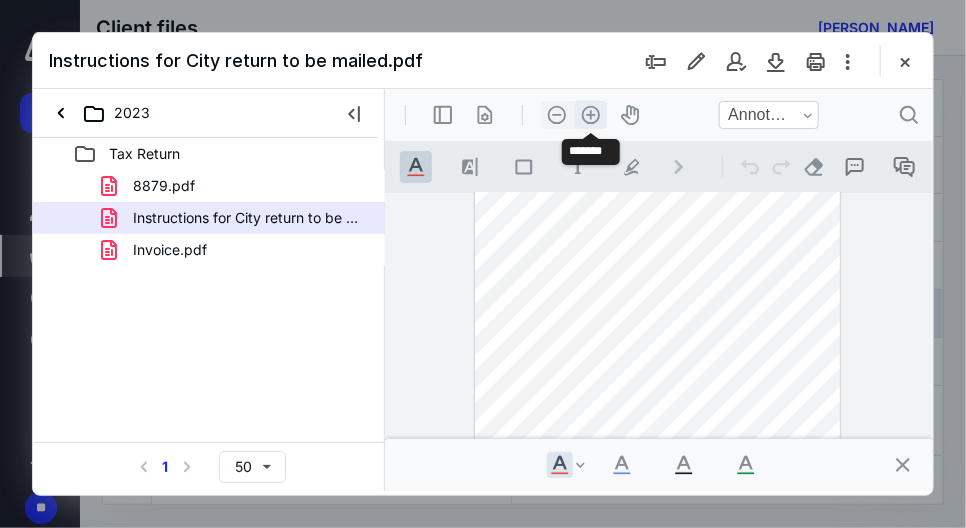click on ".cls-1{fill:#abb0c4;} icon - header - zoom - in - line" at bounding box center (590, 114) 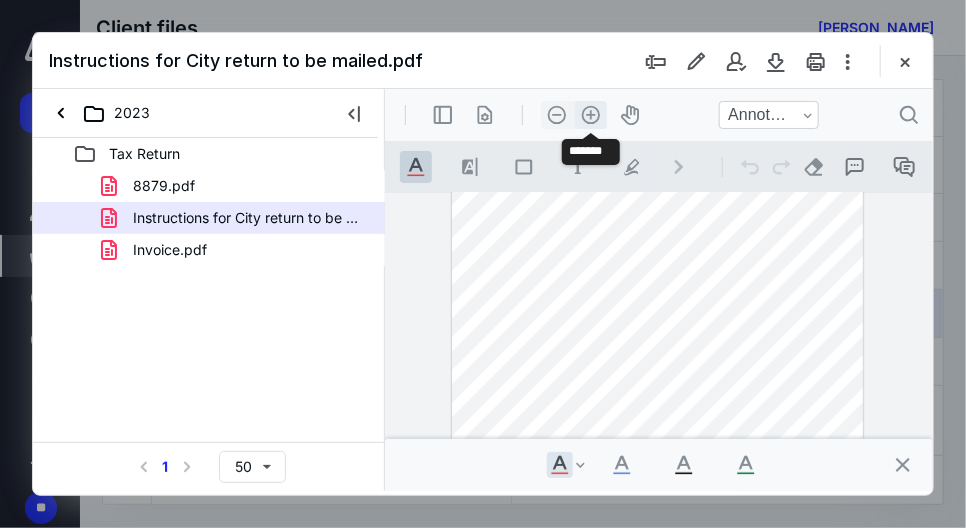 click on ".cls-1{fill:#abb0c4;} icon - header - zoom - in - line" at bounding box center [590, 114] 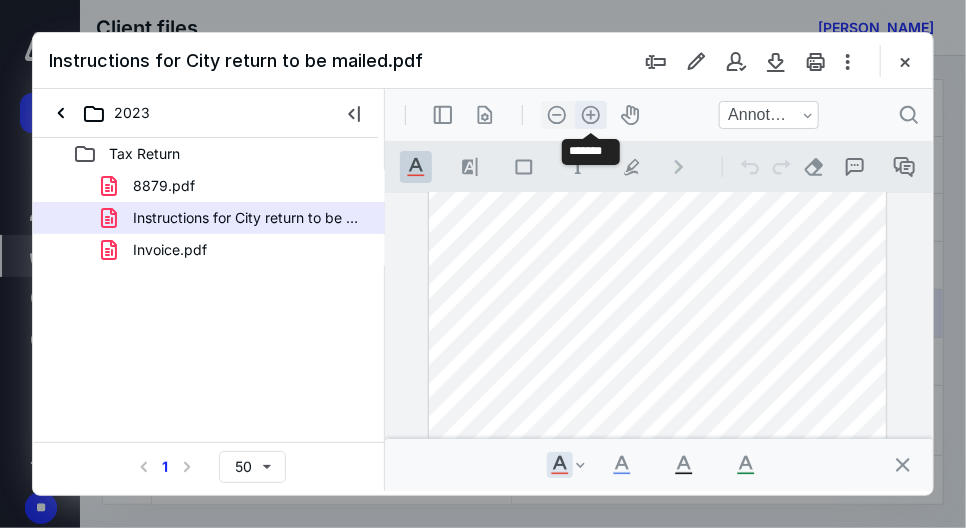 click on ".cls-1{fill:#abb0c4;} icon - header - zoom - in - line" at bounding box center [590, 114] 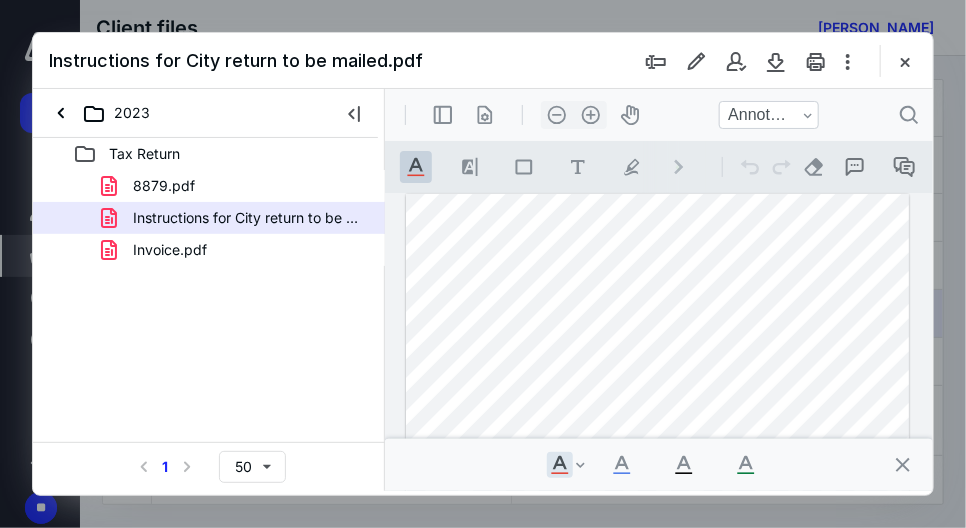 scroll, scrollTop: 0, scrollLeft: 0, axis: both 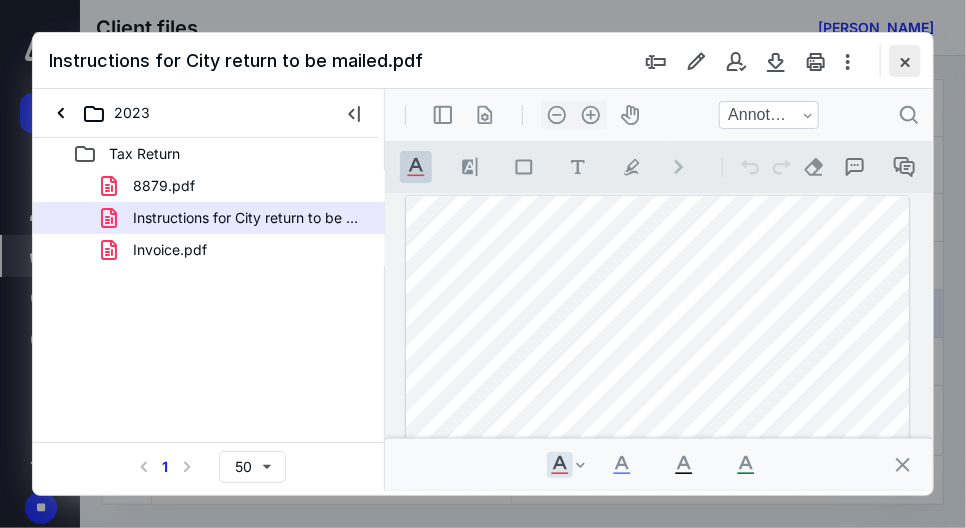 click at bounding box center (905, 61) 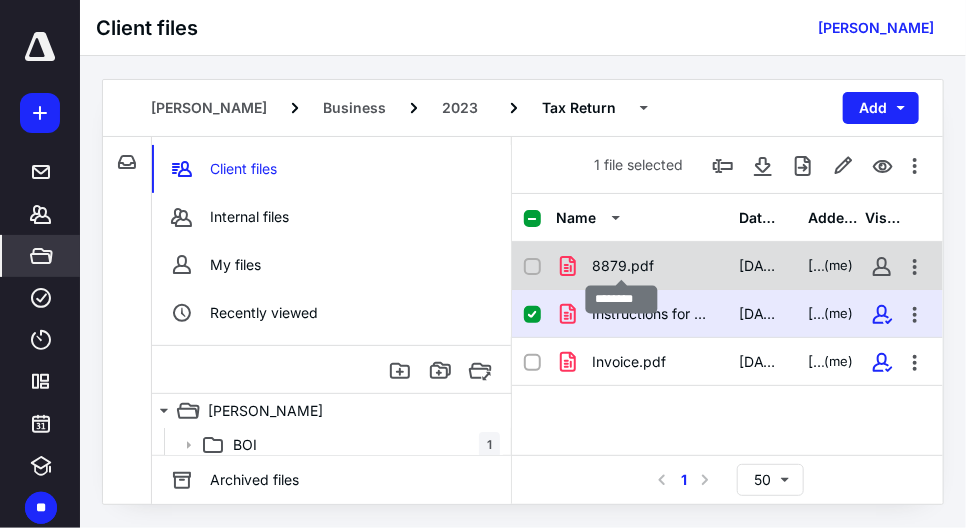 click on "8879.pdf" at bounding box center (623, 266) 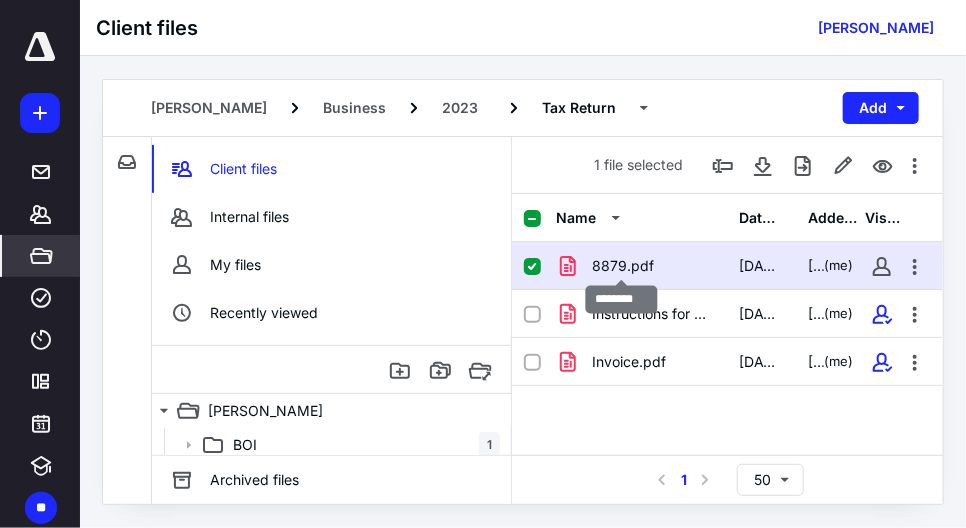 click on "8879.pdf" at bounding box center (623, 266) 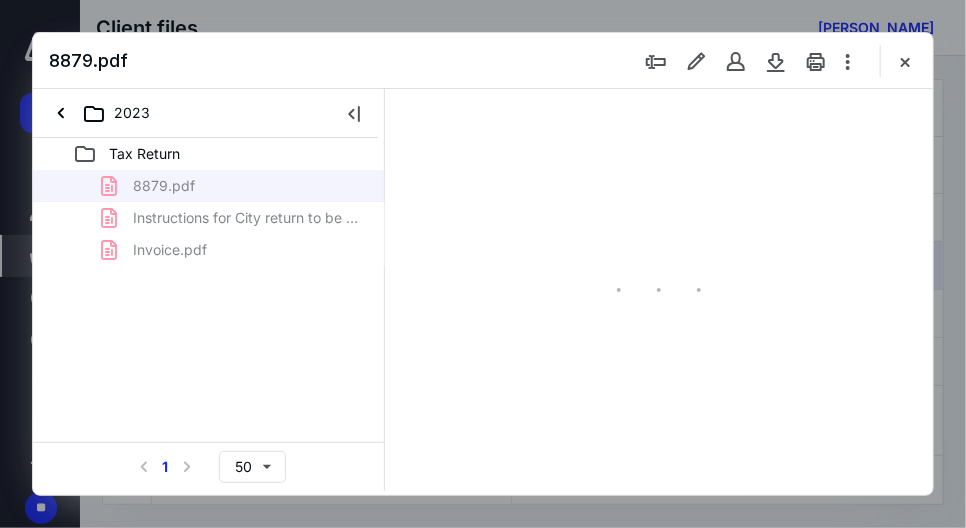 scroll, scrollTop: 0, scrollLeft: 0, axis: both 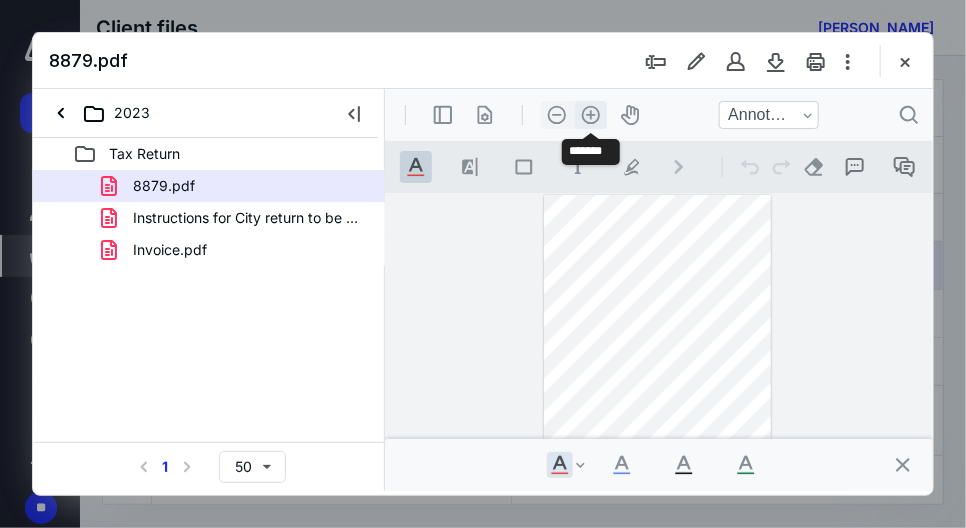 click on ".cls-1{fill:#abb0c4;} icon - header - zoom - in - line" at bounding box center [590, 114] 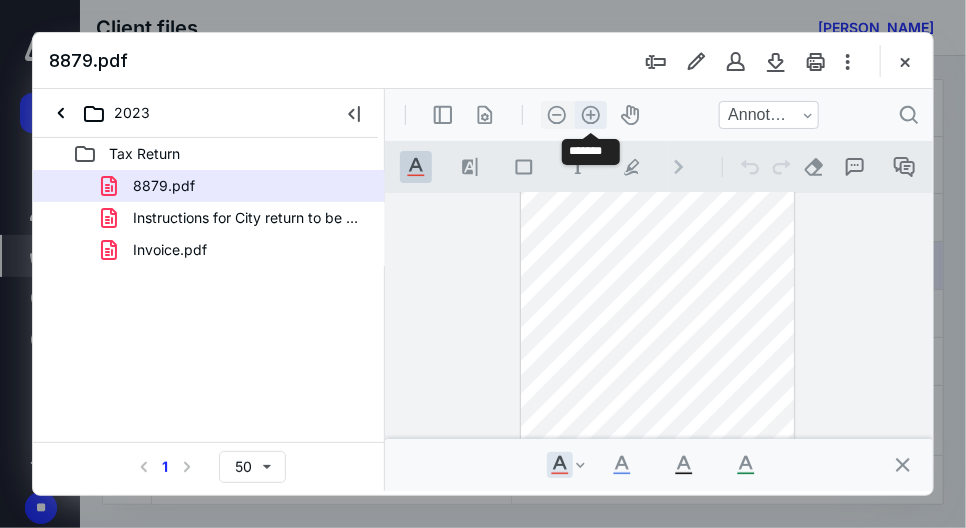 click on ".cls-1{fill:#abb0c4;} icon - header - zoom - in - line" at bounding box center [590, 114] 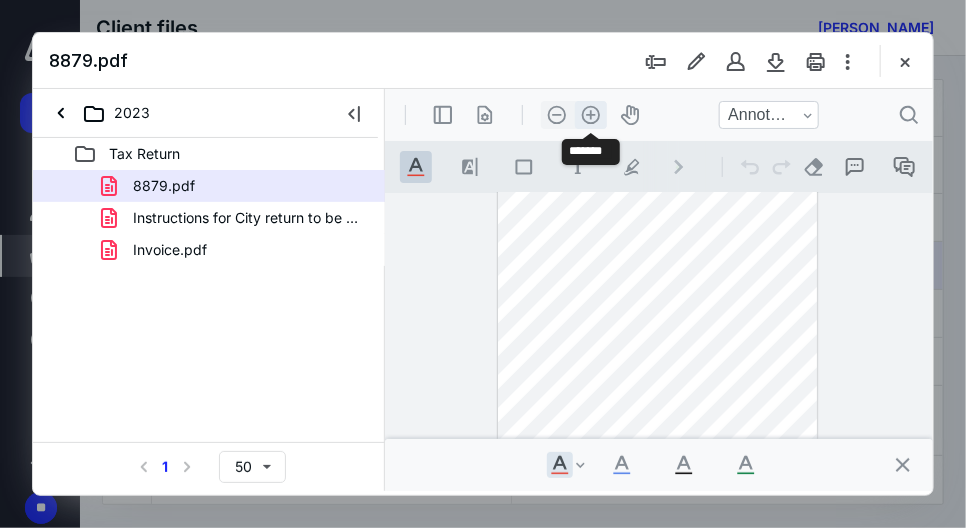 click on ".cls-1{fill:#abb0c4;} icon - header - zoom - in - line" at bounding box center [590, 114] 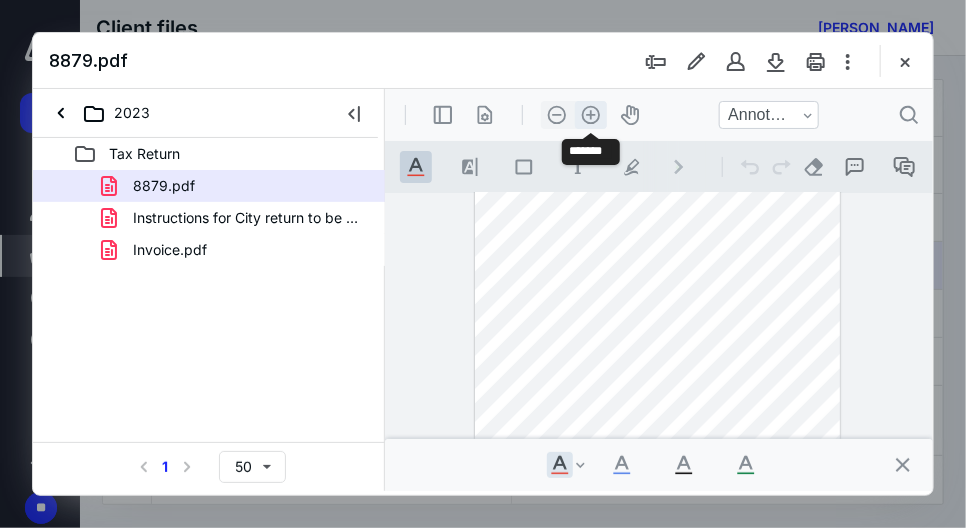 click on ".cls-1{fill:#abb0c4;} icon - header - zoom - in - line" at bounding box center (590, 114) 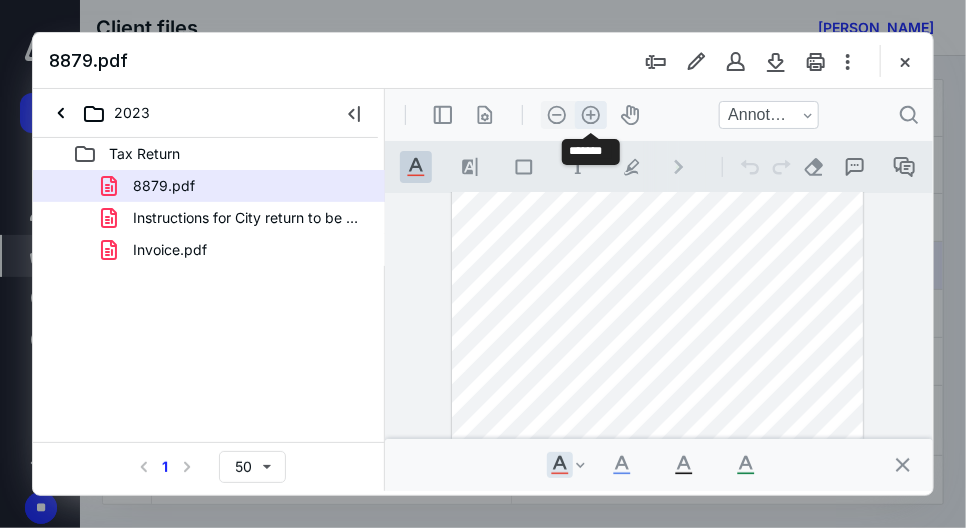click on ".cls-1{fill:#abb0c4;} icon - header - zoom - in - line" at bounding box center [590, 114] 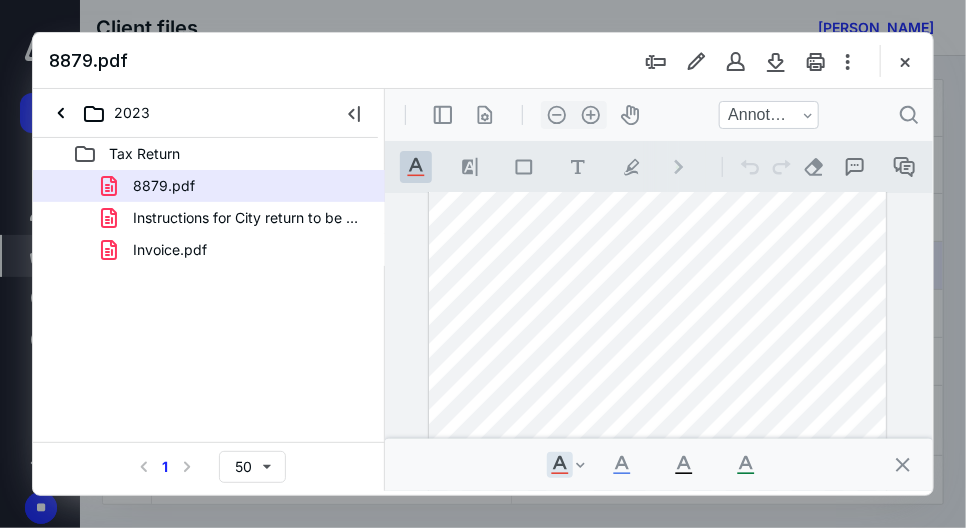 scroll, scrollTop: 295, scrollLeft: 0, axis: vertical 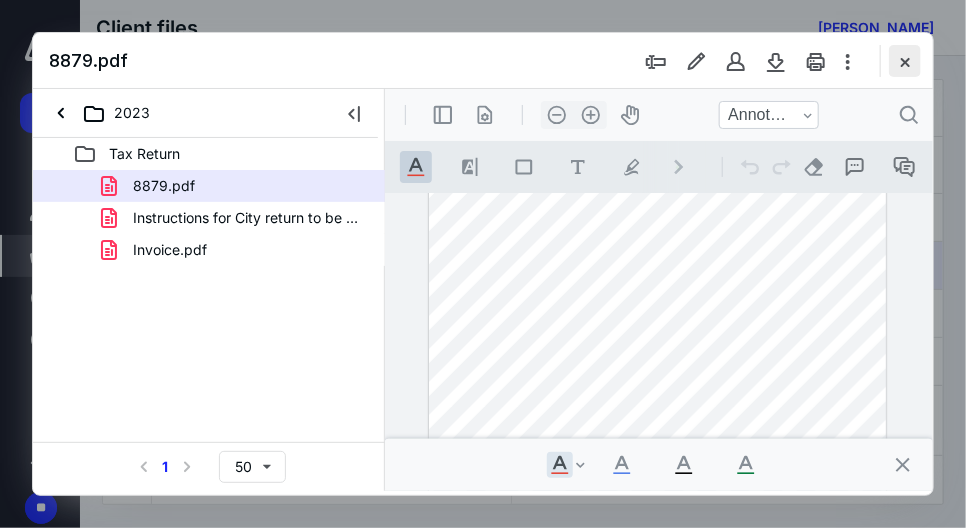 click at bounding box center [905, 61] 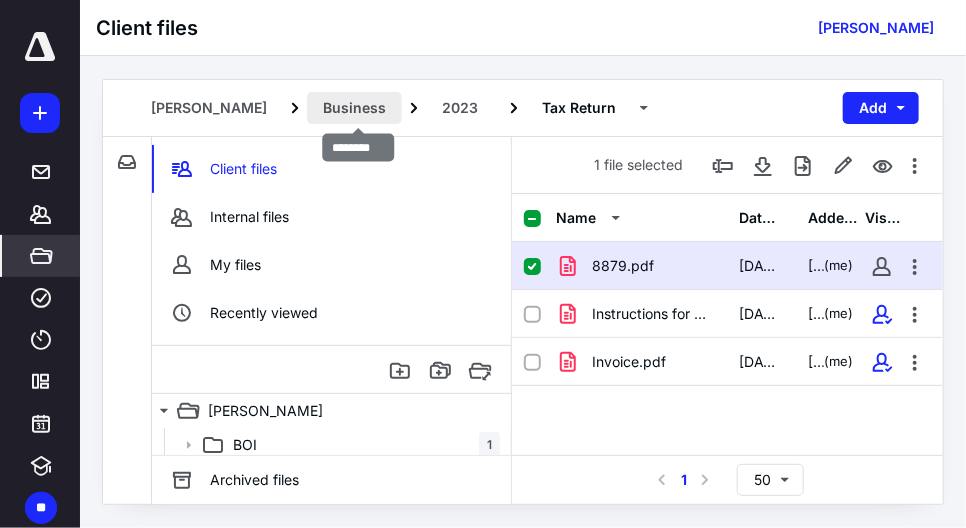 click on "Business" at bounding box center (354, 108) 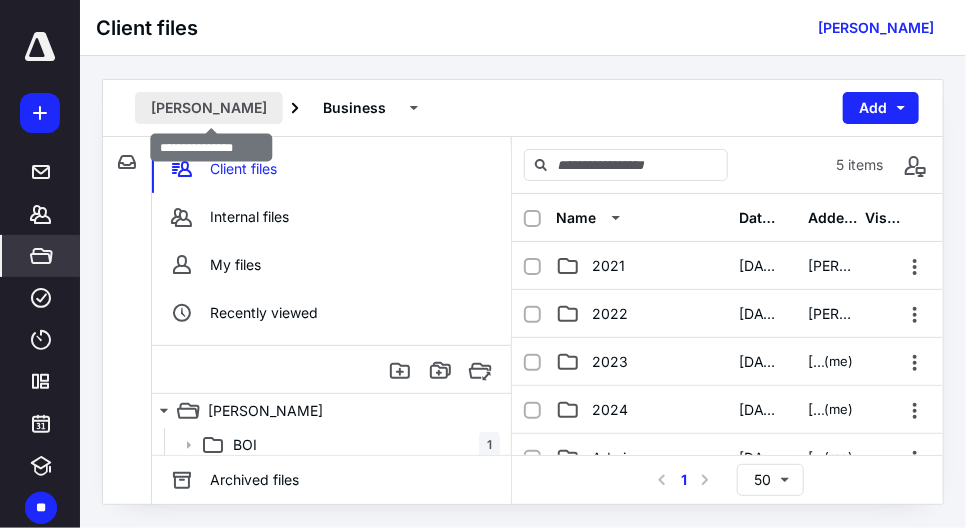 click on "[PERSON_NAME]" at bounding box center (209, 108) 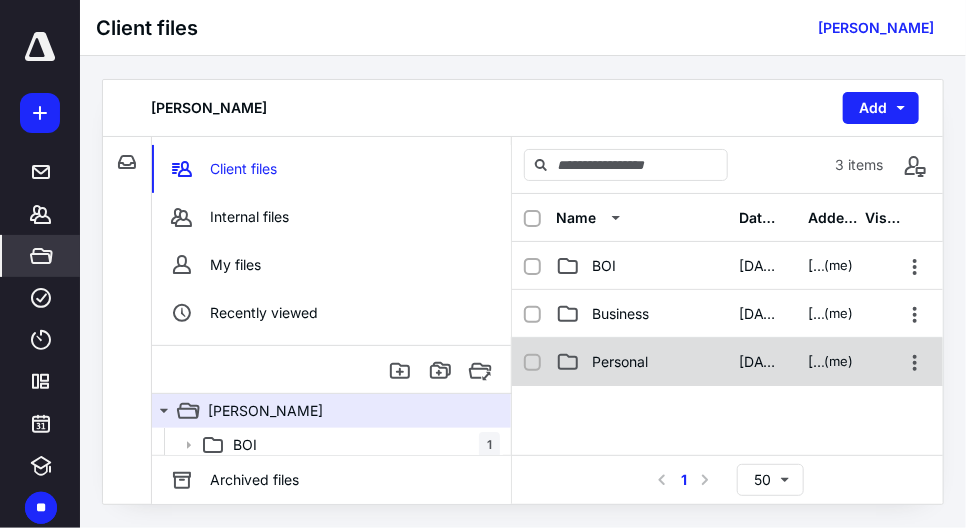 click on "Personal" at bounding box center [642, 362] 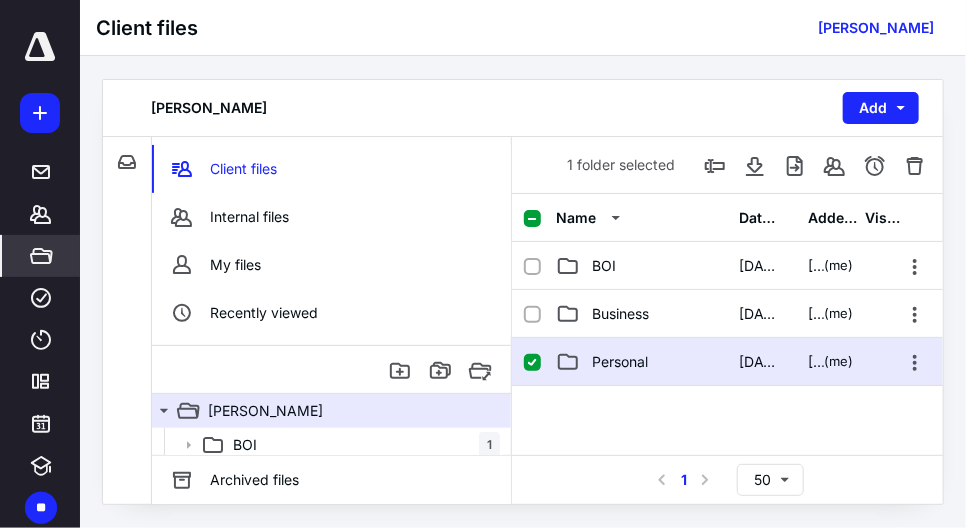 click on "Personal" at bounding box center (642, 362) 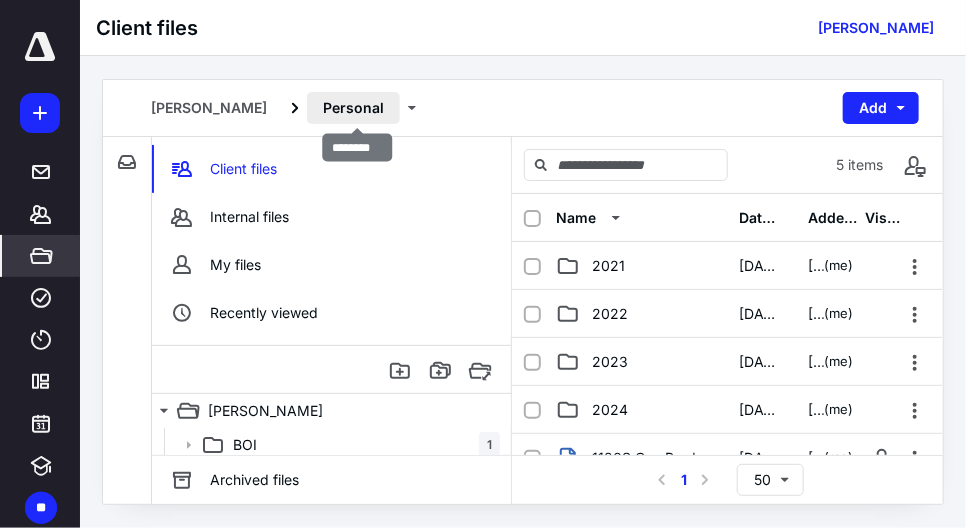 click on "Personal" at bounding box center [353, 108] 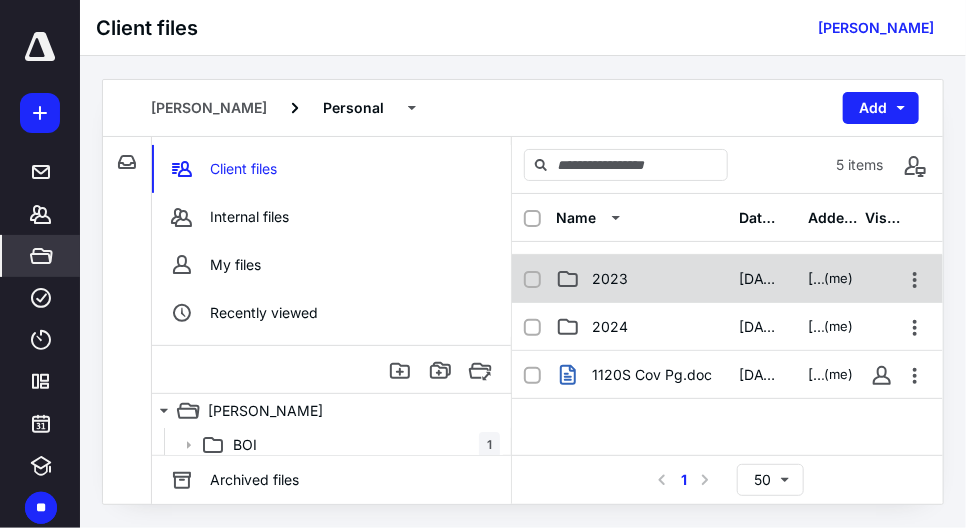 scroll, scrollTop: 100, scrollLeft: 0, axis: vertical 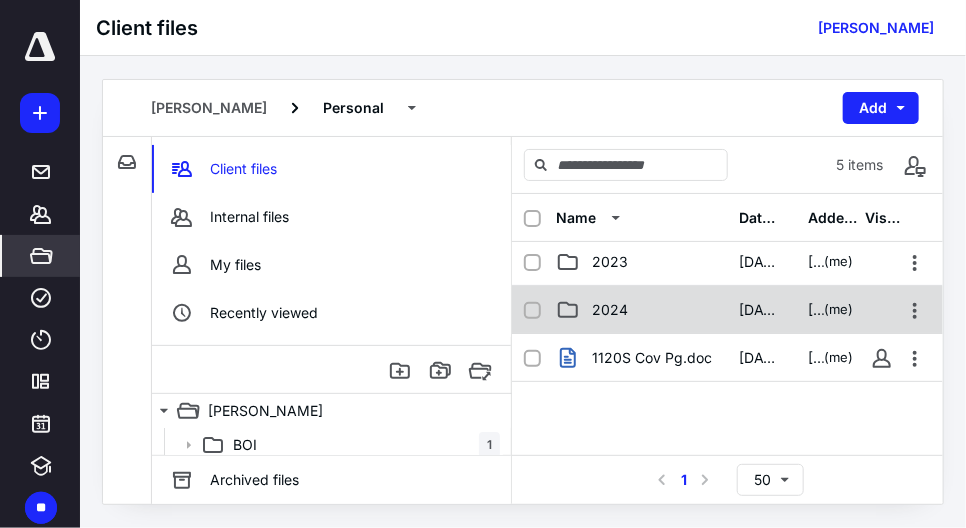 click on "2024" at bounding box center (610, 310) 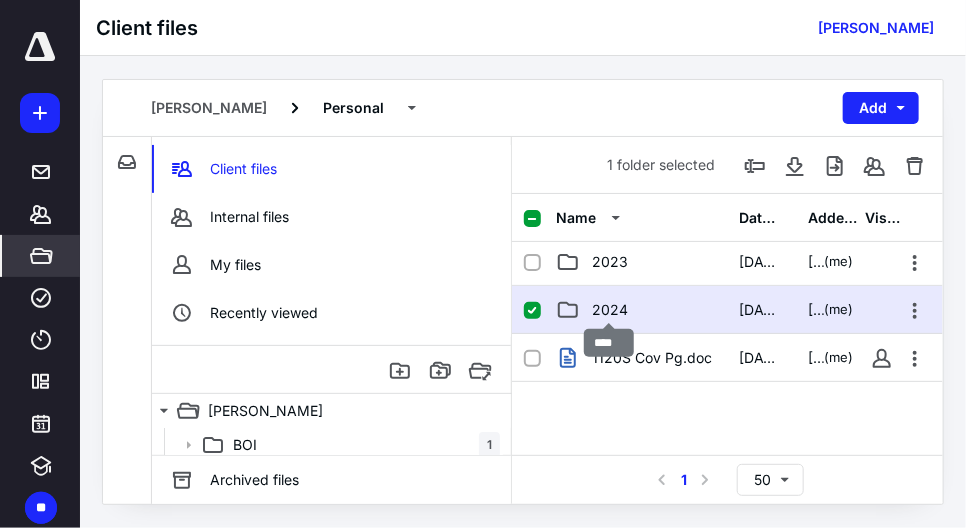 click on "2024" at bounding box center [610, 310] 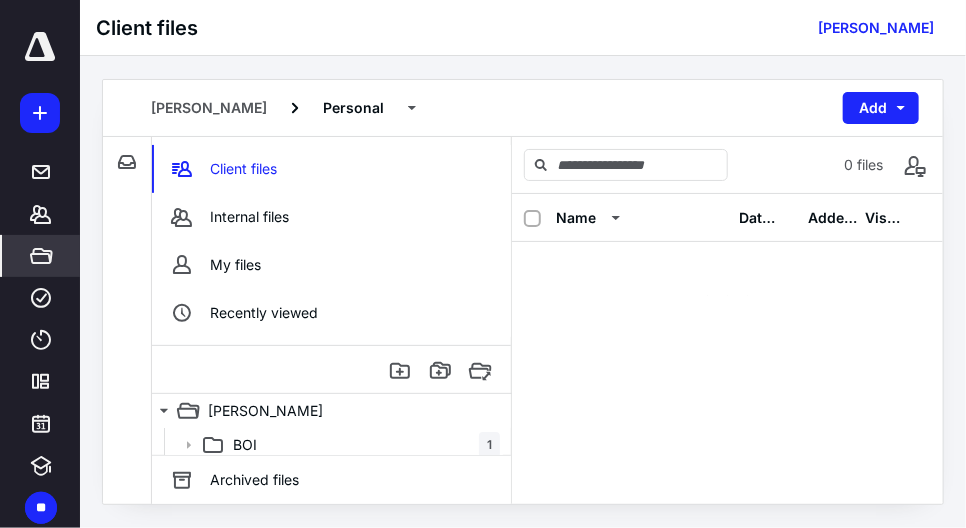 scroll, scrollTop: 0, scrollLeft: 0, axis: both 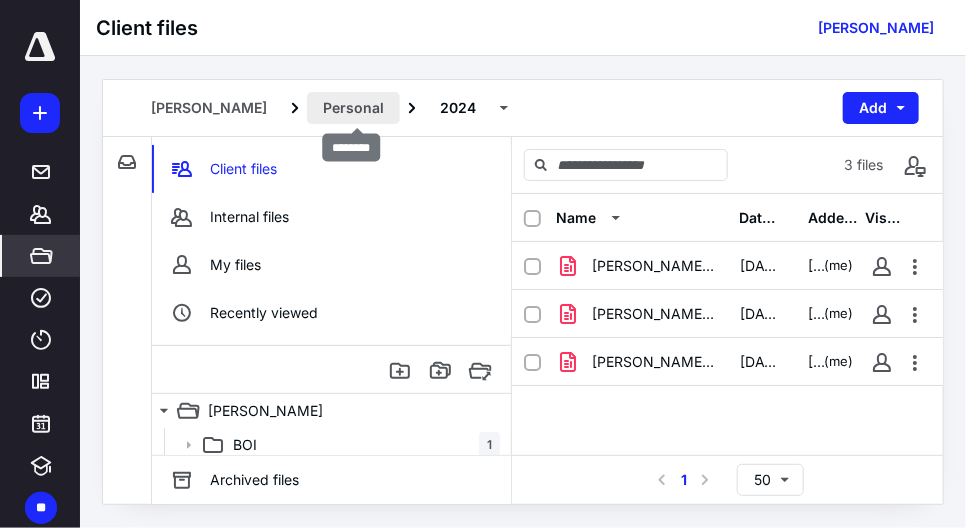 click on "Personal" at bounding box center (353, 108) 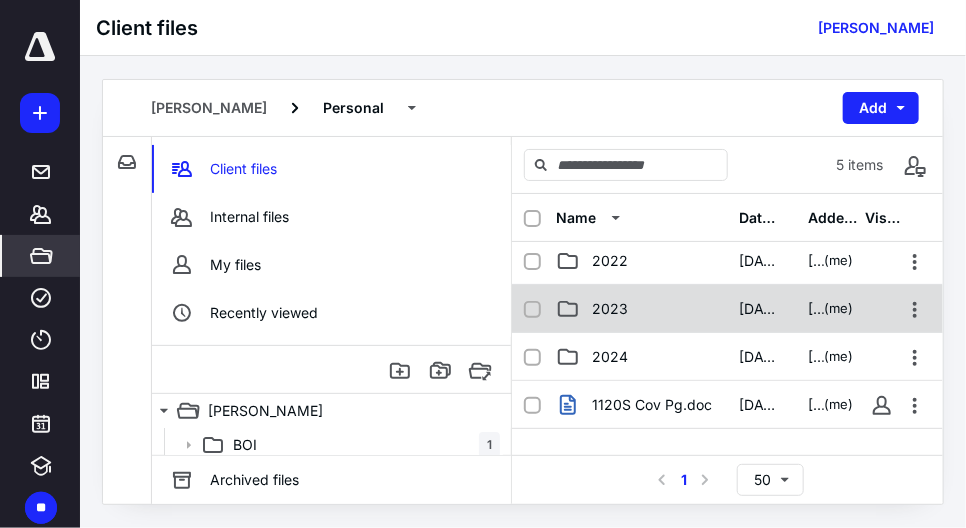 scroll, scrollTop: 100, scrollLeft: 0, axis: vertical 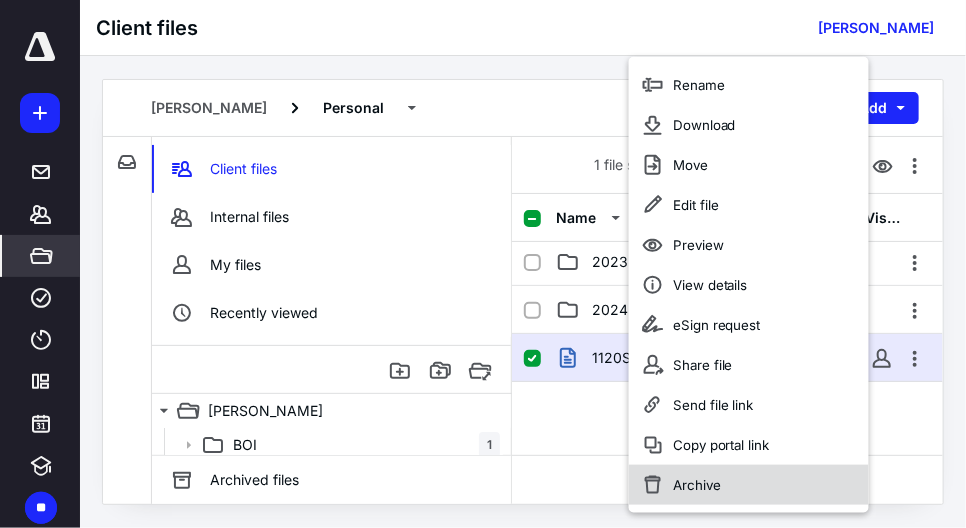 click on "Archive" at bounding box center [697, 485] 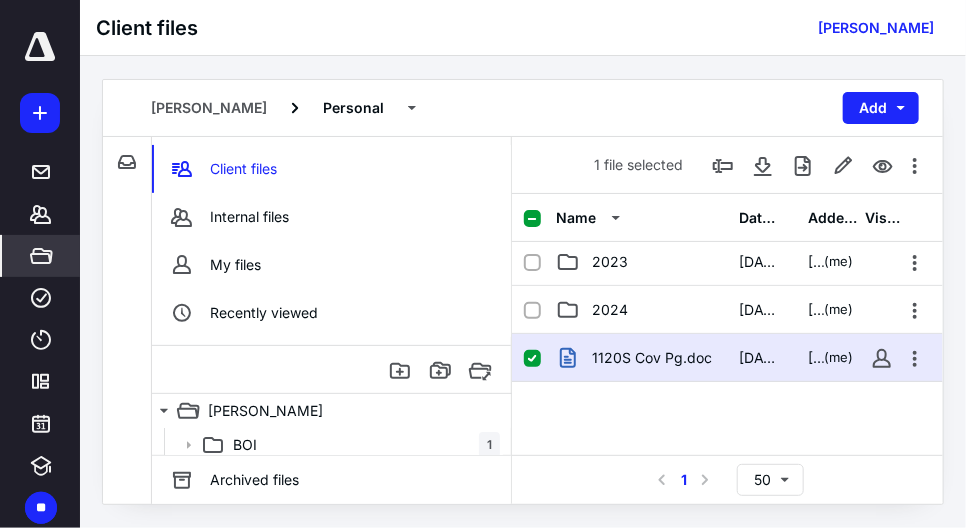 checkbox on "false" 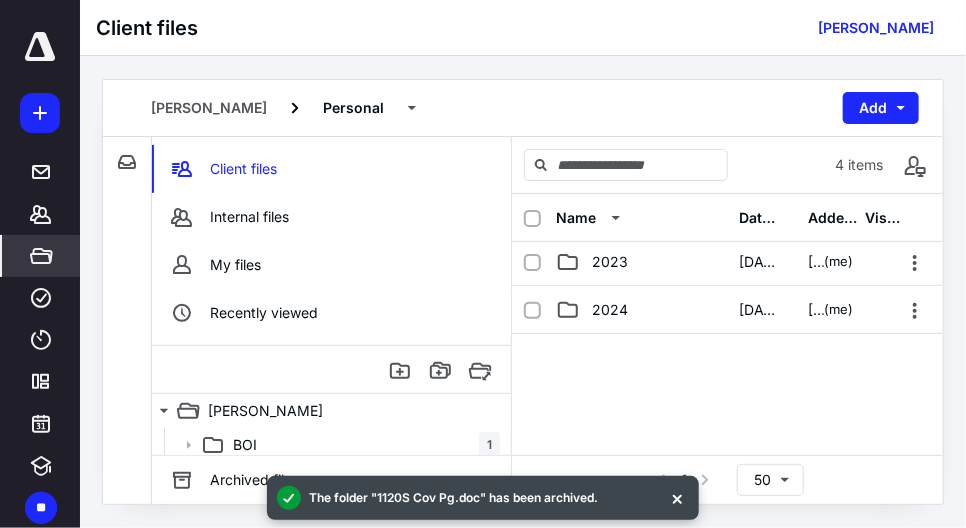 click at bounding box center [677, 498] 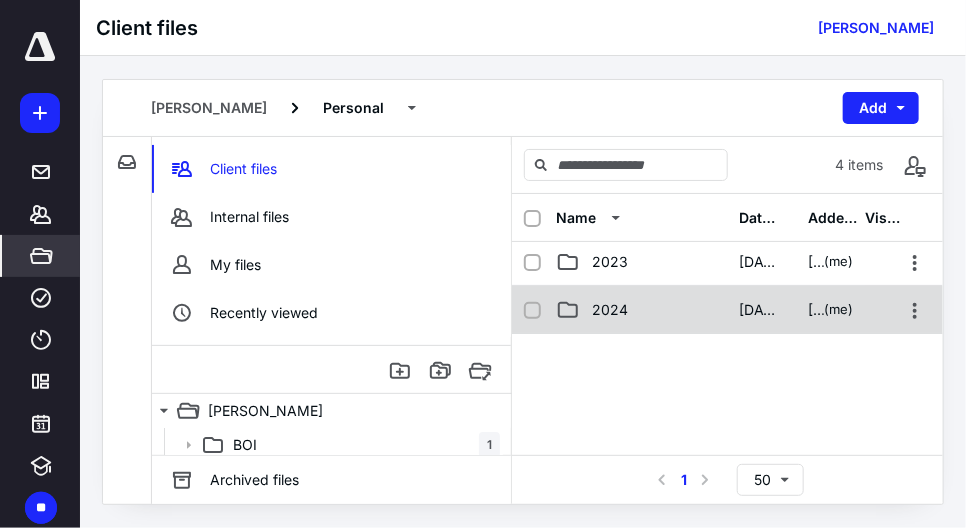 click on "2024" at bounding box center (610, 310) 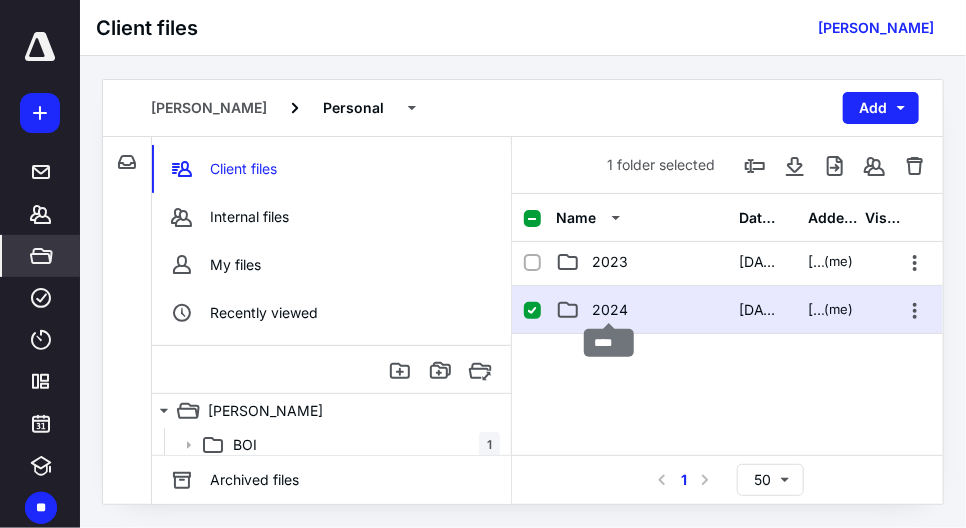 click on "2024" at bounding box center (610, 310) 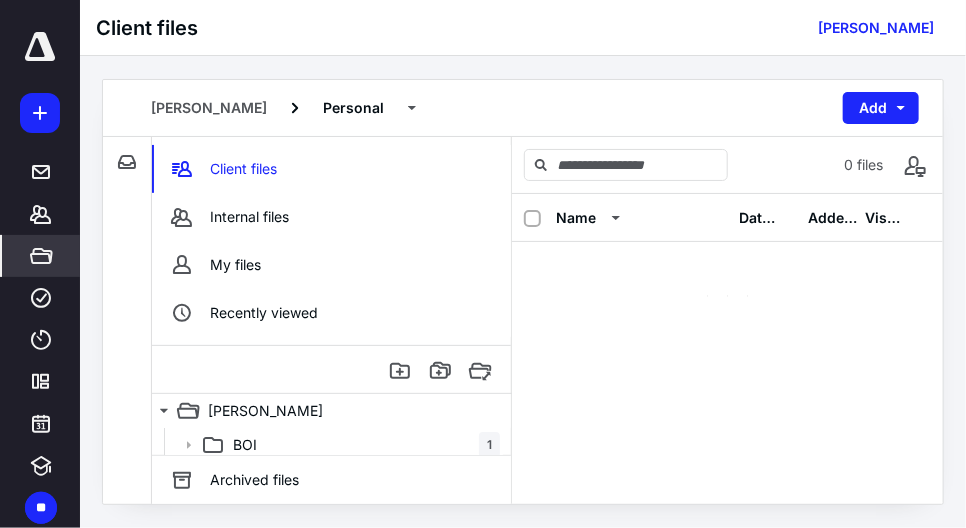 scroll, scrollTop: 0, scrollLeft: 0, axis: both 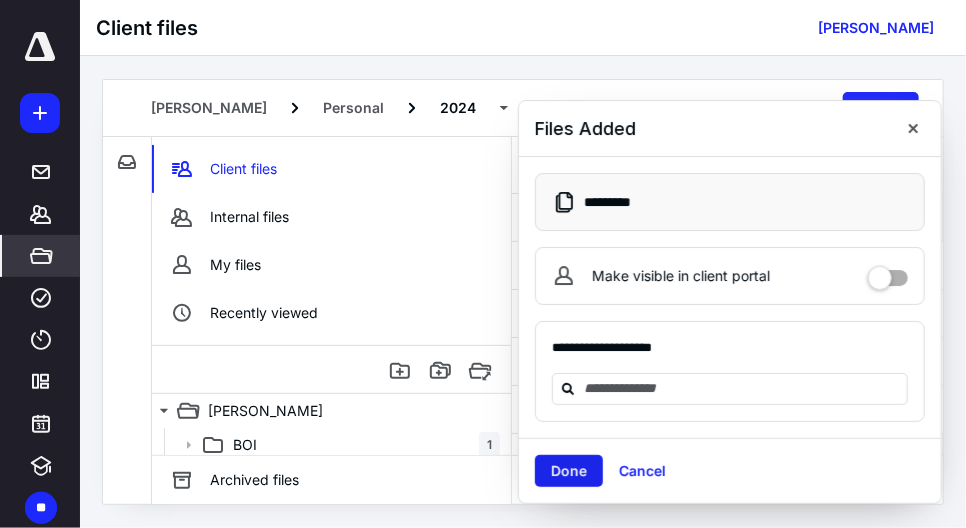 click on "Done" at bounding box center [569, 471] 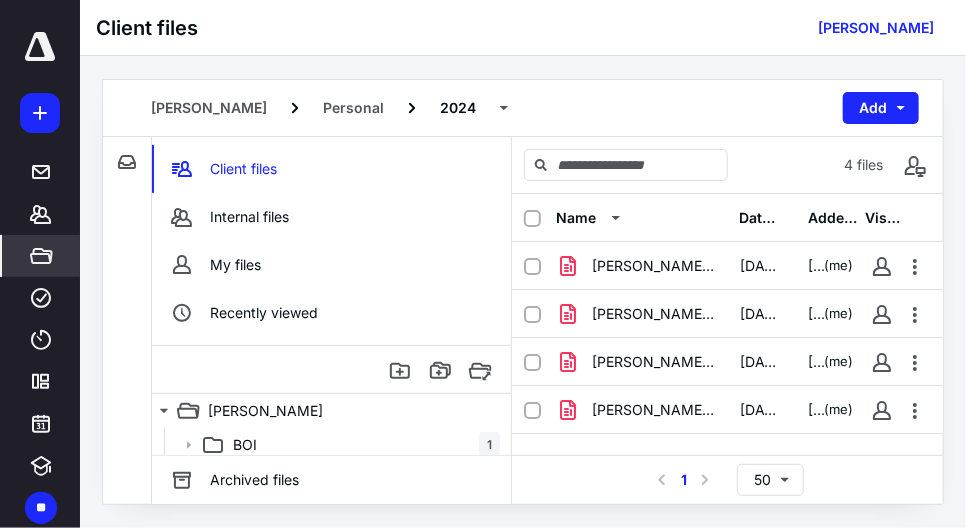 click on "Client files [PERSON_NAME]" at bounding box center (523, 28) 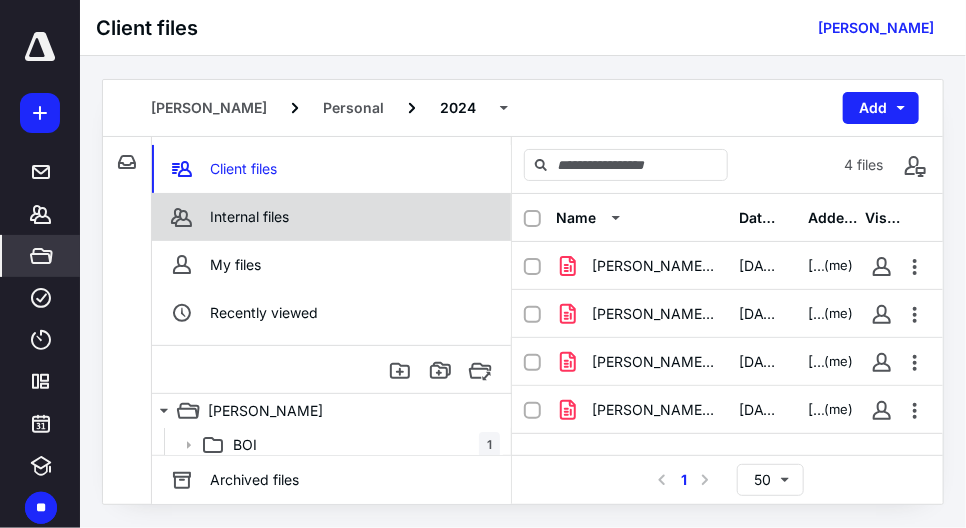 click on "Internal files" at bounding box center (249, 217) 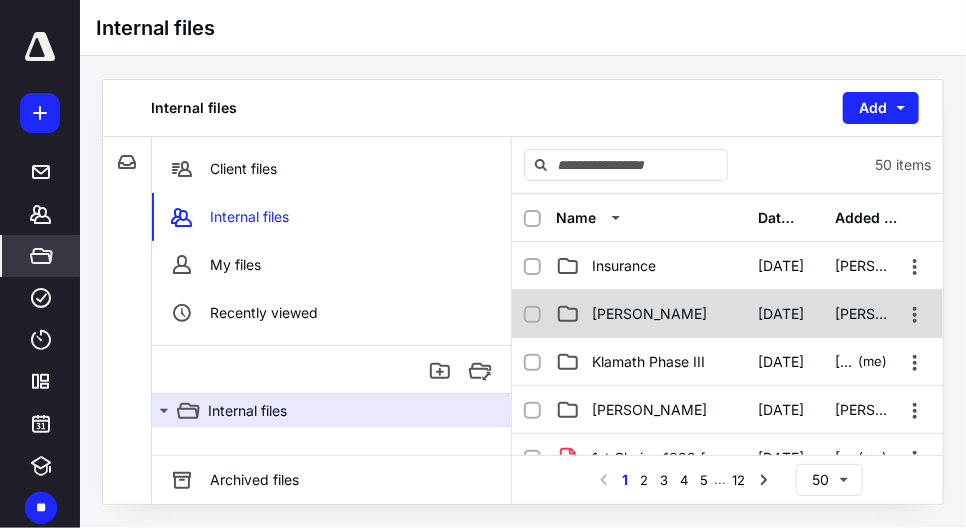 click on "[PERSON_NAME]" at bounding box center [649, 314] 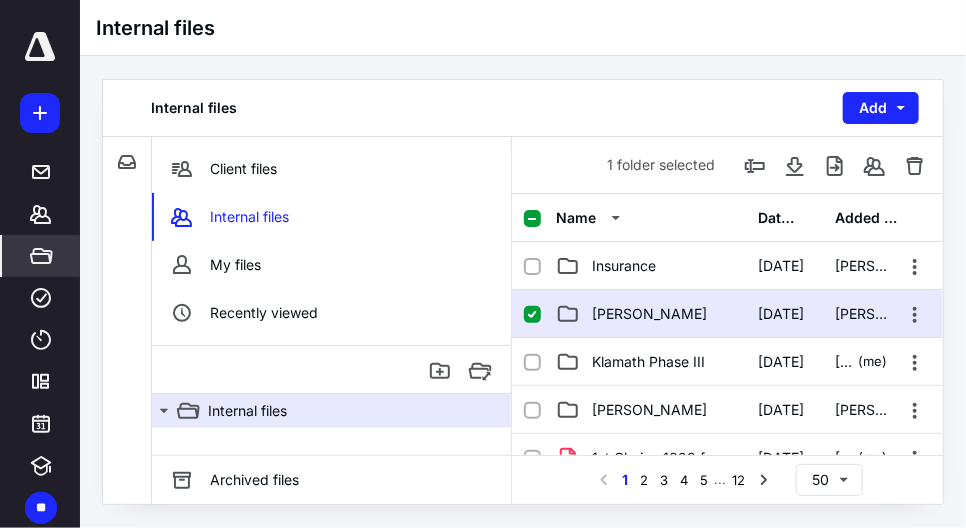 click on "[PERSON_NAME]" at bounding box center [649, 314] 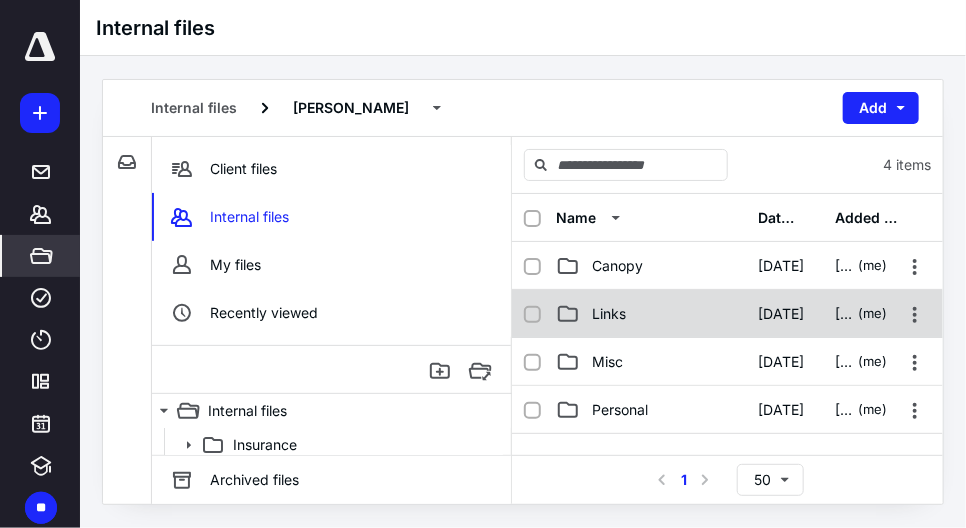 click on "Links" at bounding box center [651, 314] 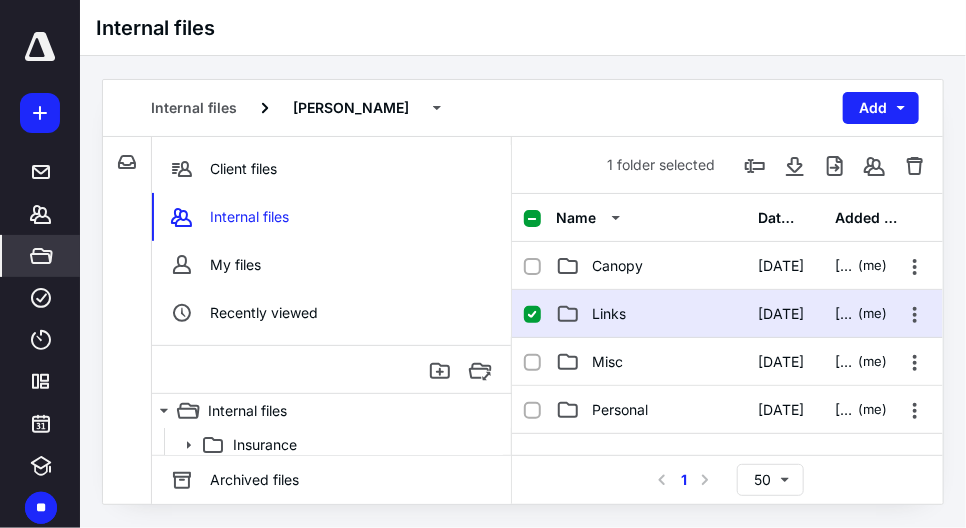 click on "Links" at bounding box center (651, 314) 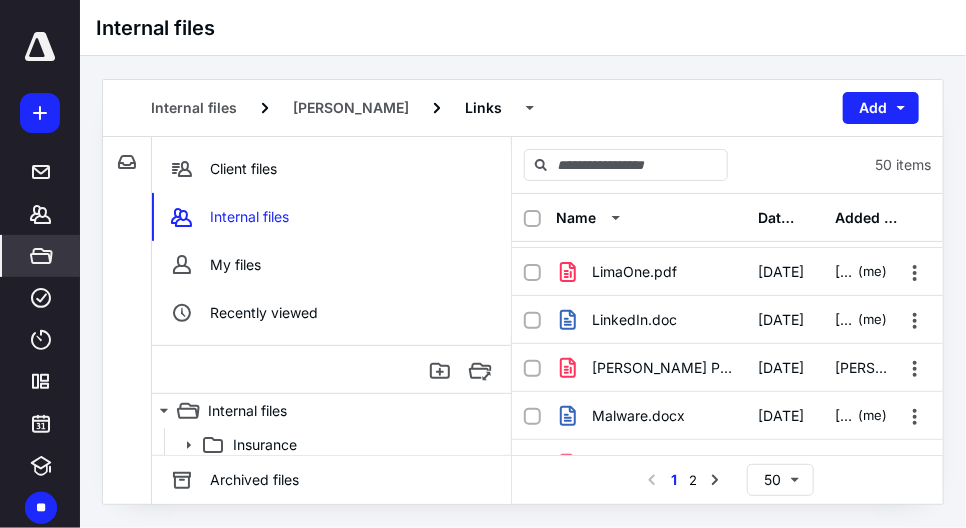 scroll, scrollTop: 2176, scrollLeft: 0, axis: vertical 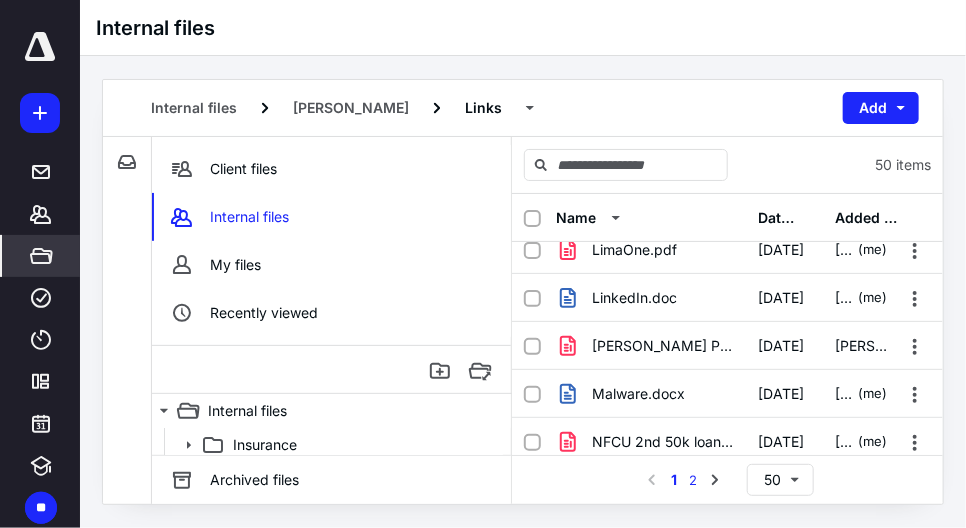 click on "2" at bounding box center [693, 480] 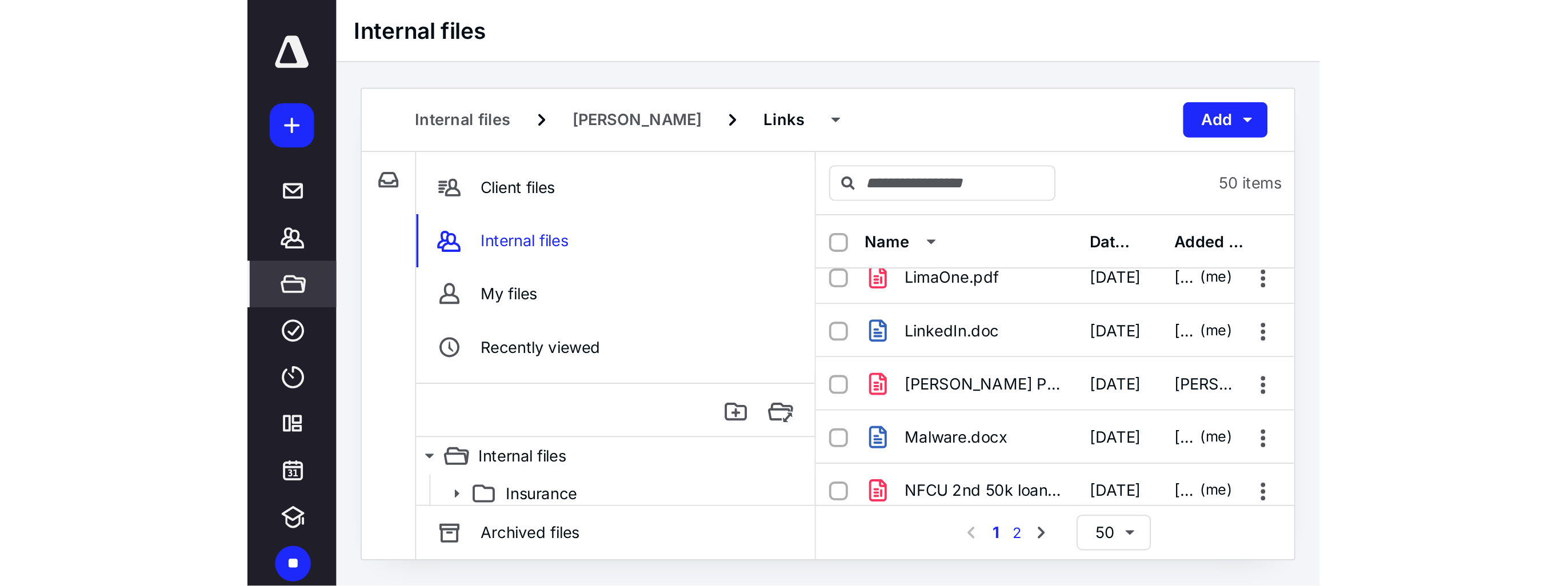 scroll, scrollTop: 0, scrollLeft: 0, axis: both 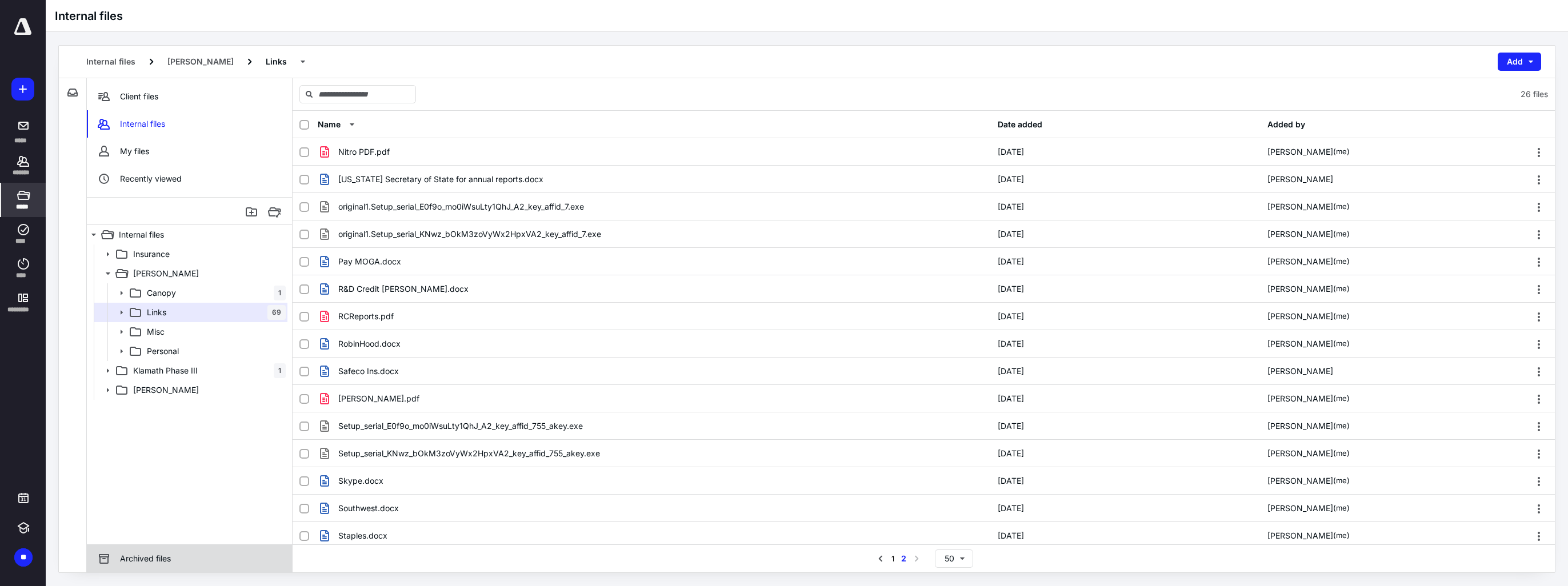 click on "Archived files" at bounding box center [145, 559] 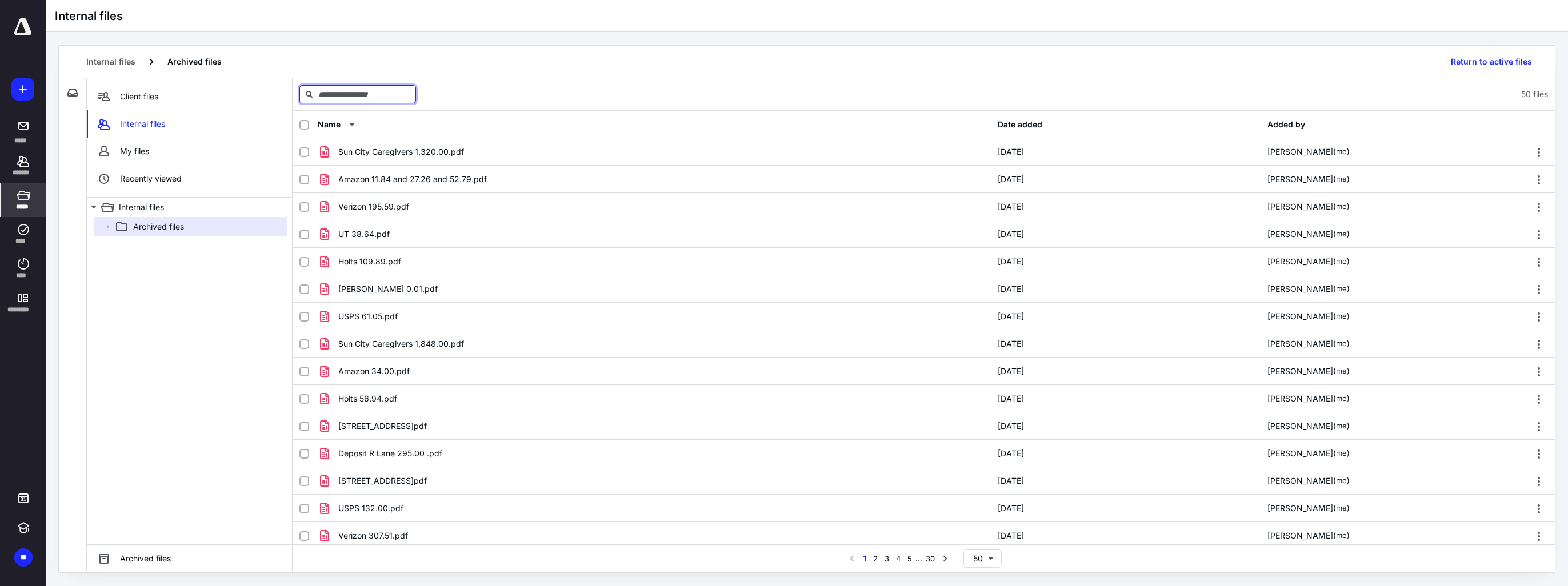 click at bounding box center [358, 94] 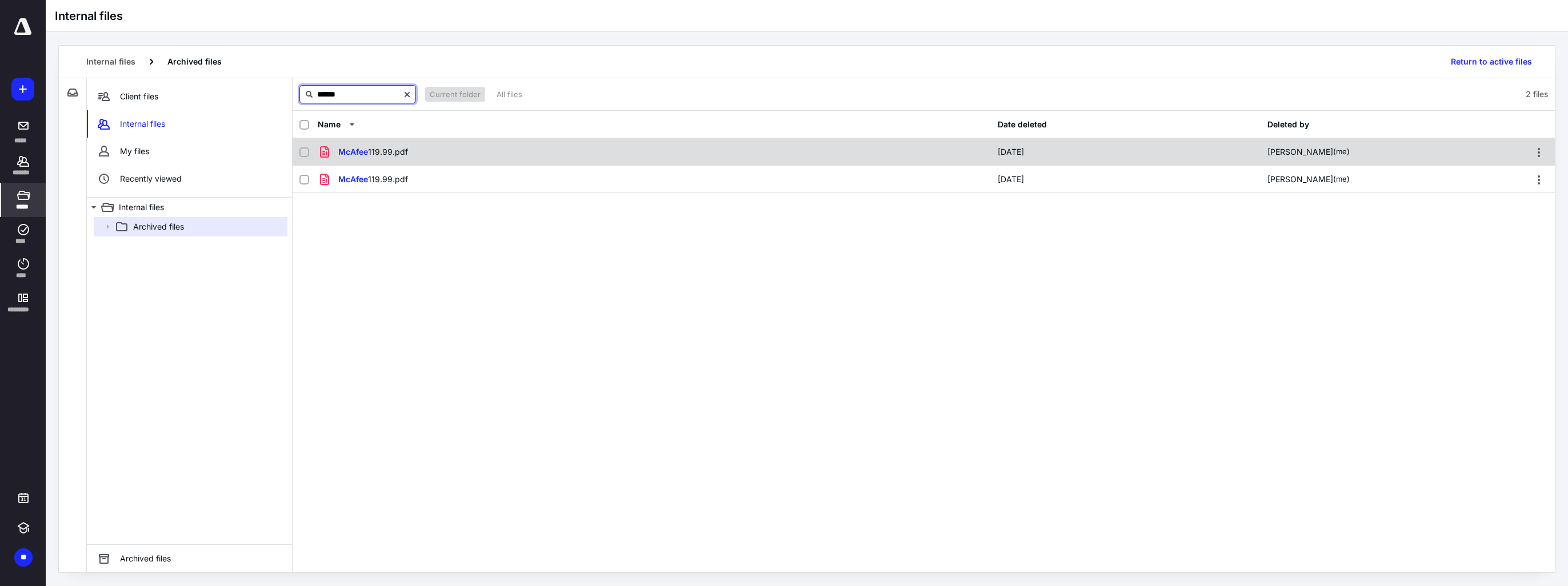 type on "******" 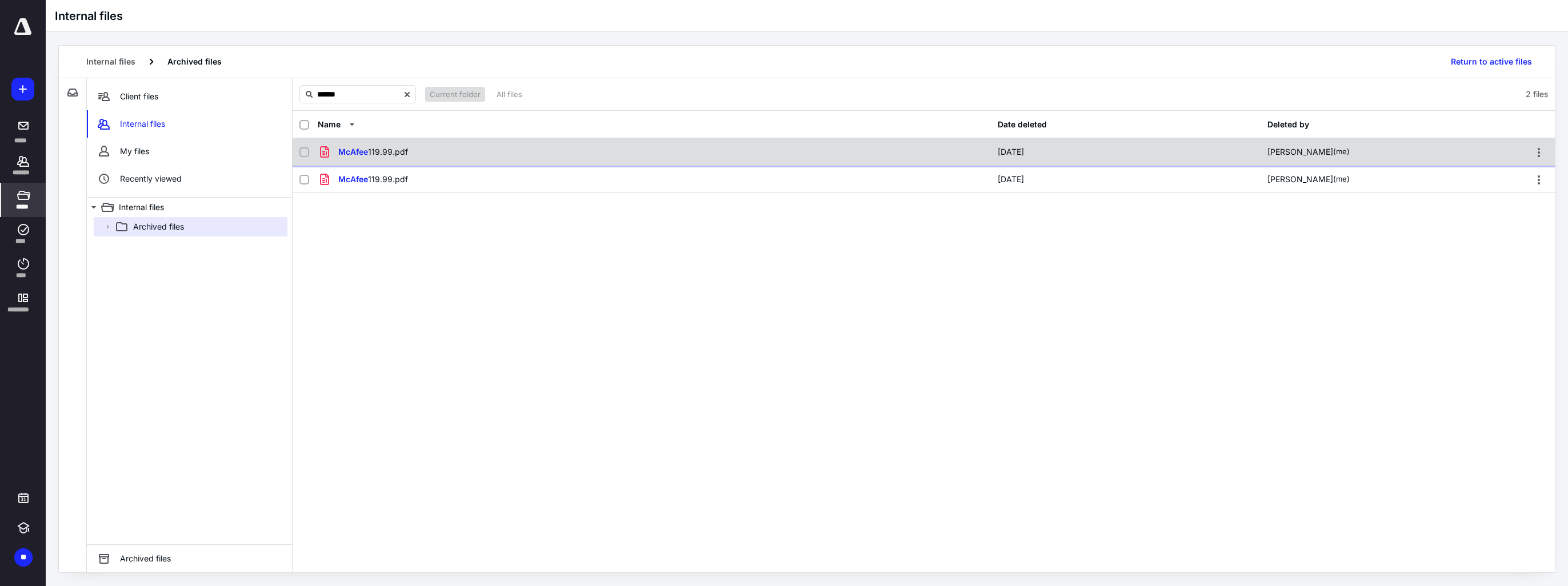 click on "McAfee  119.99.pdf" at bounding box center (654, 152) 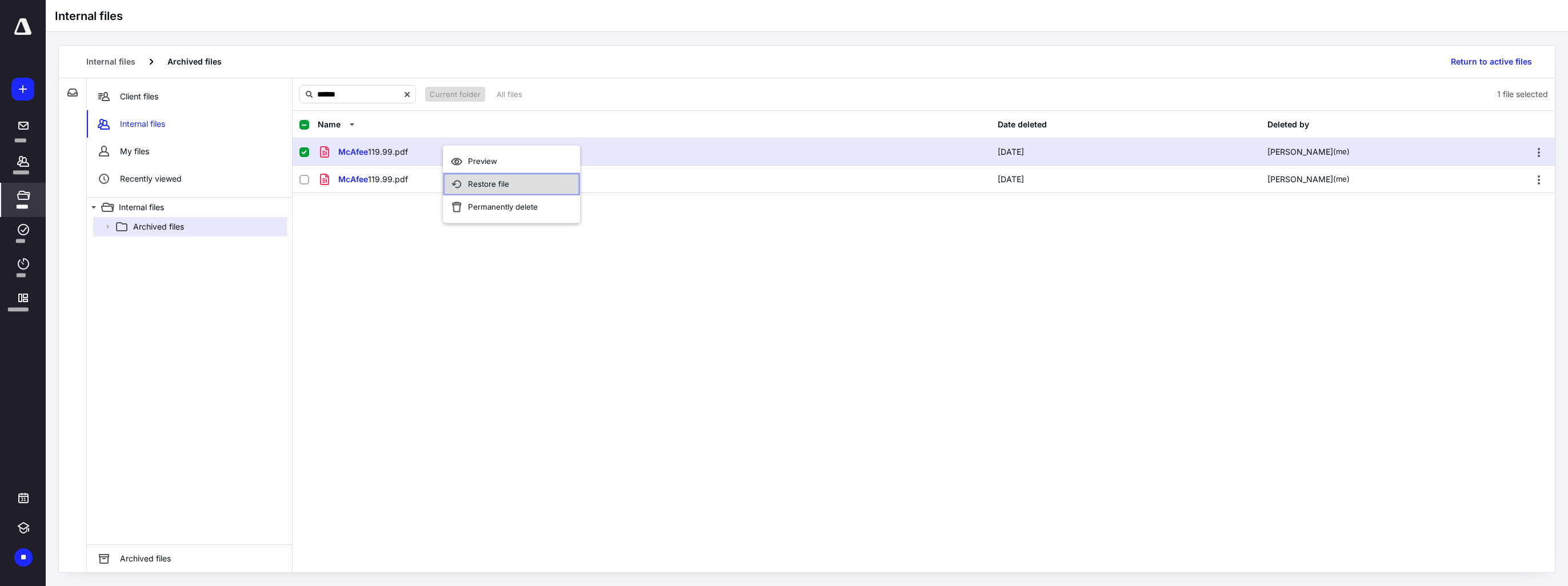 click on "Restore file" at bounding box center (489, 184) 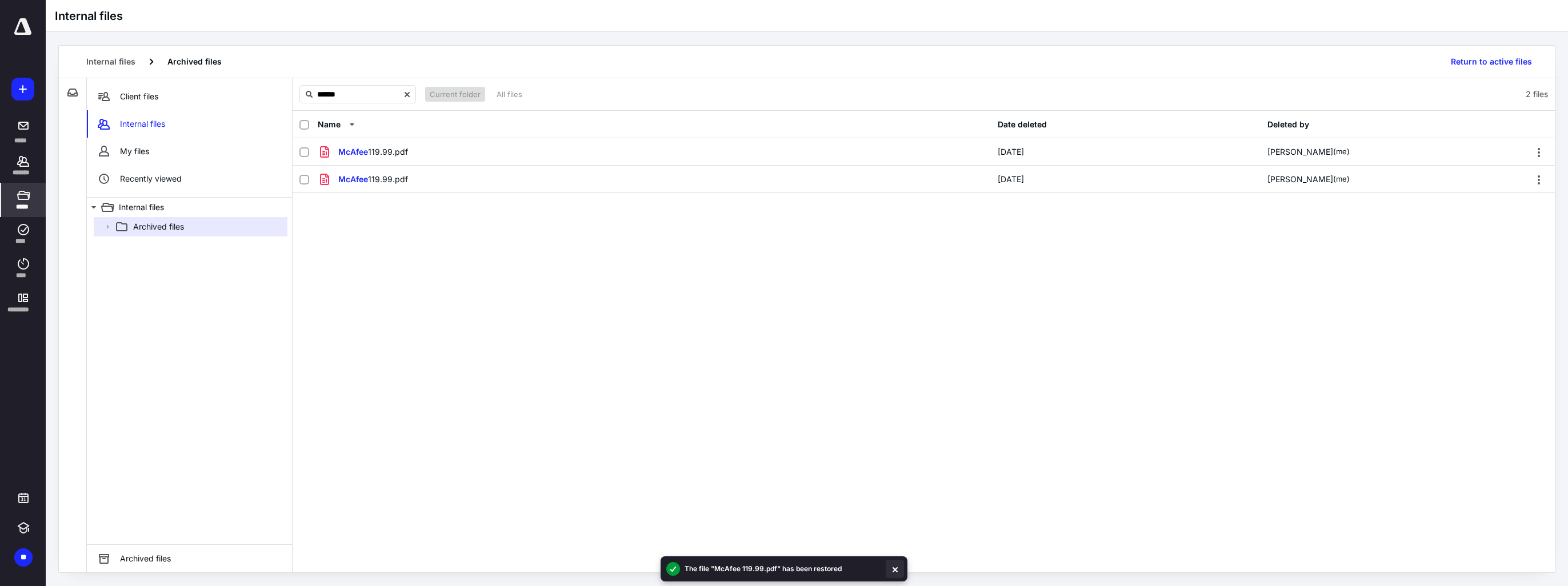click at bounding box center [895, 569] 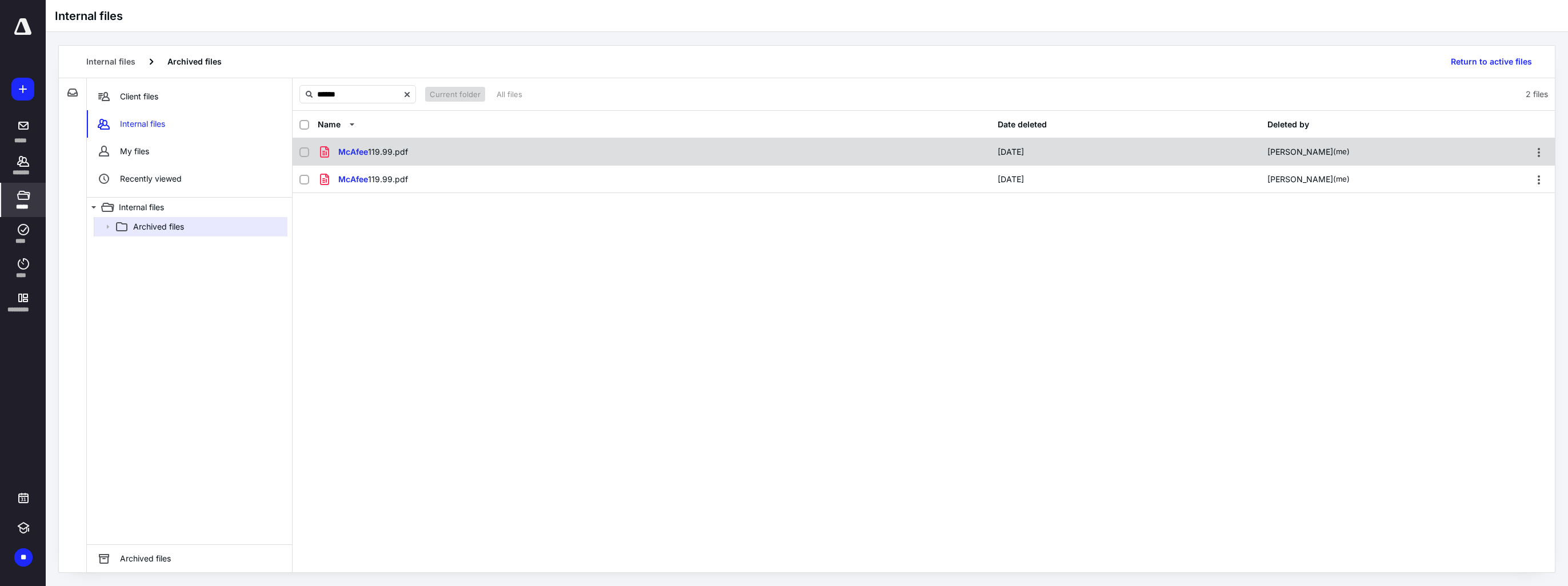 click on "McAfee  119.99.pdf" at bounding box center [373, 151] 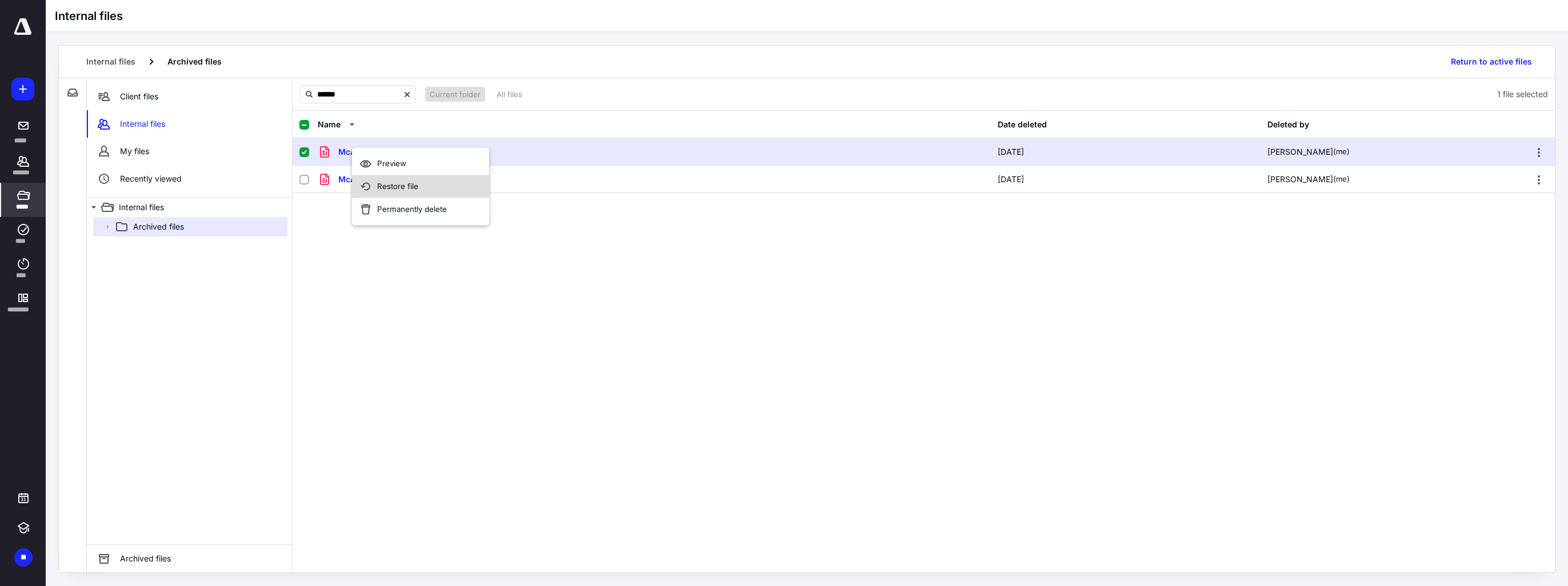 click on "Restore file" at bounding box center [398, 186] 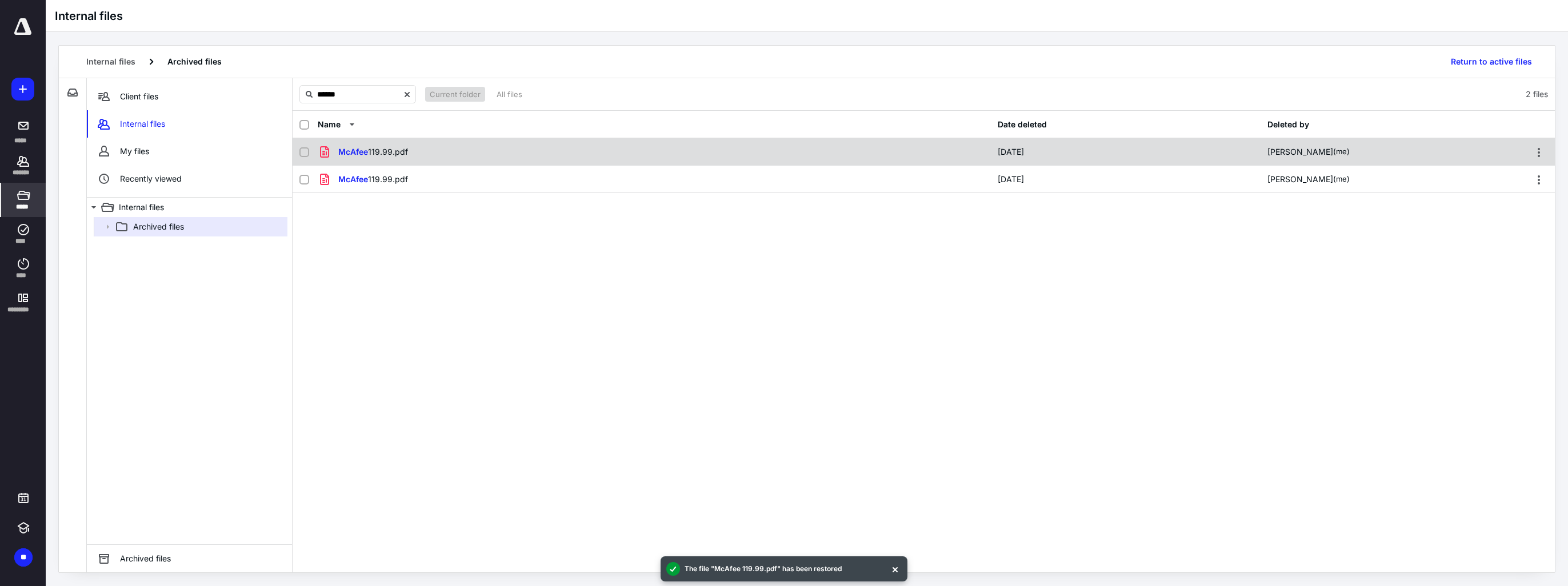 click at bounding box center (309, 152) 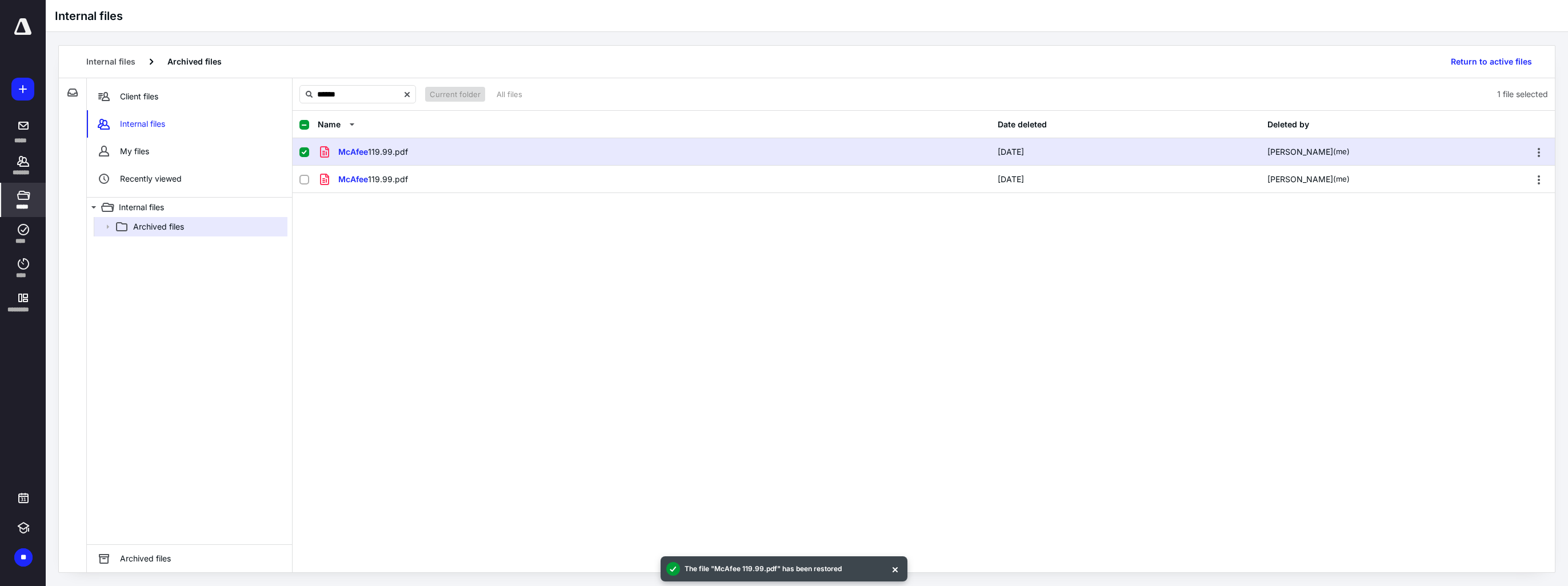 click at bounding box center (895, 569) 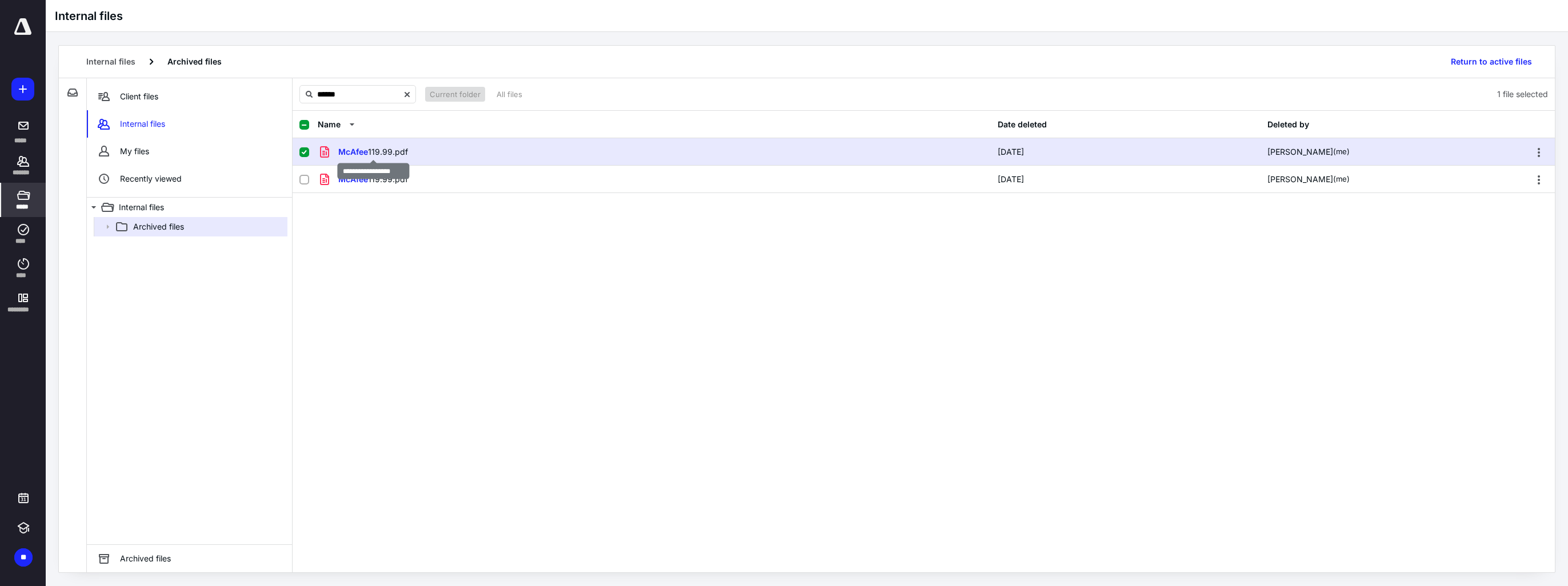 click on "McAfee  119.99.pdf" at bounding box center [373, 151] 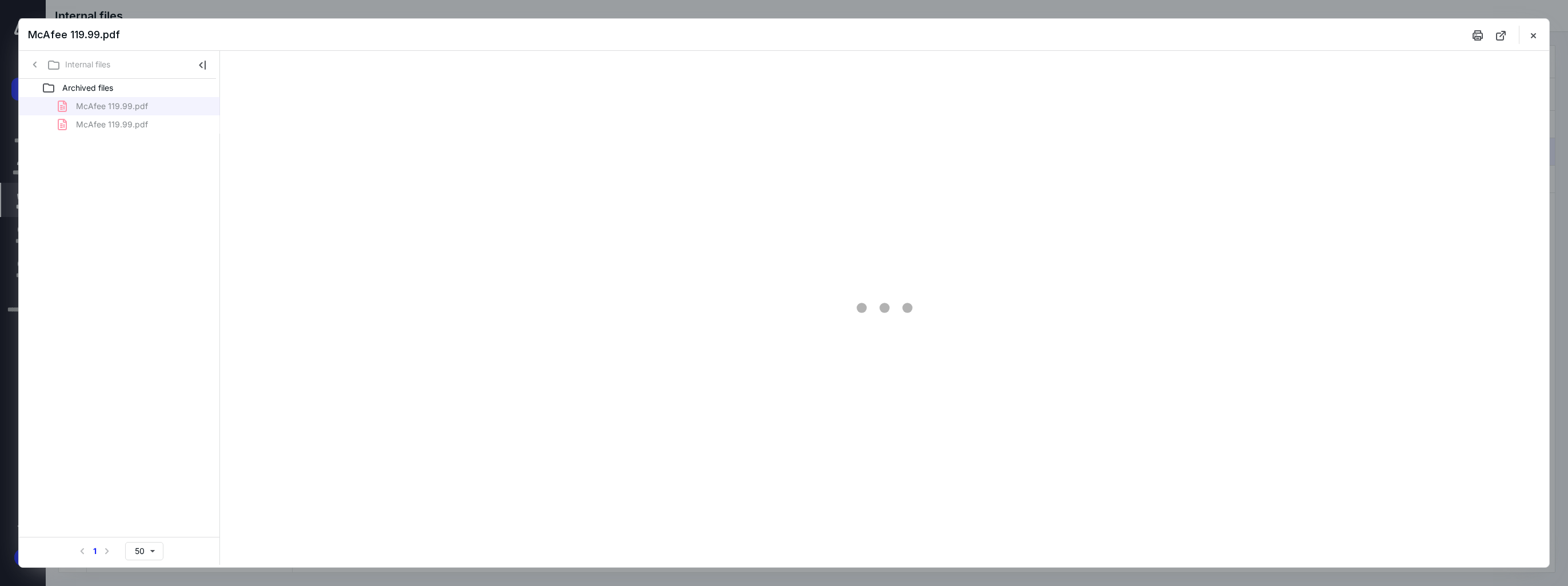 scroll, scrollTop: 0, scrollLeft: 0, axis: both 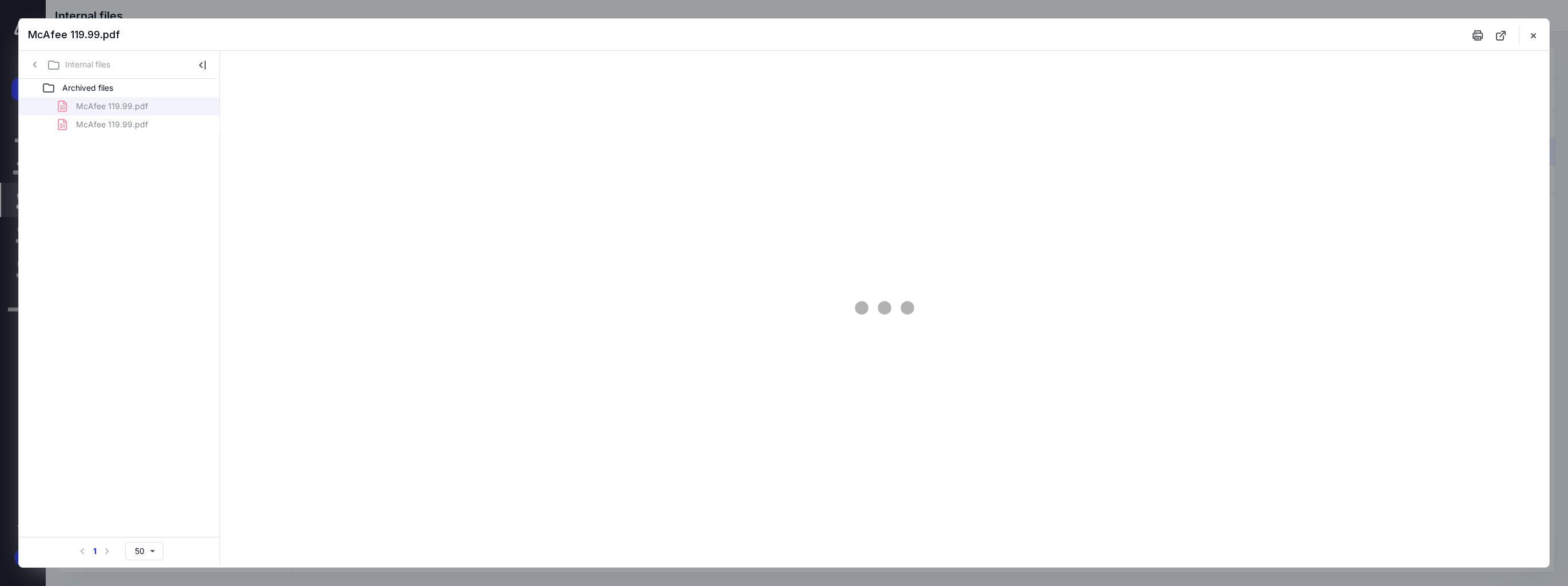 type on "104" 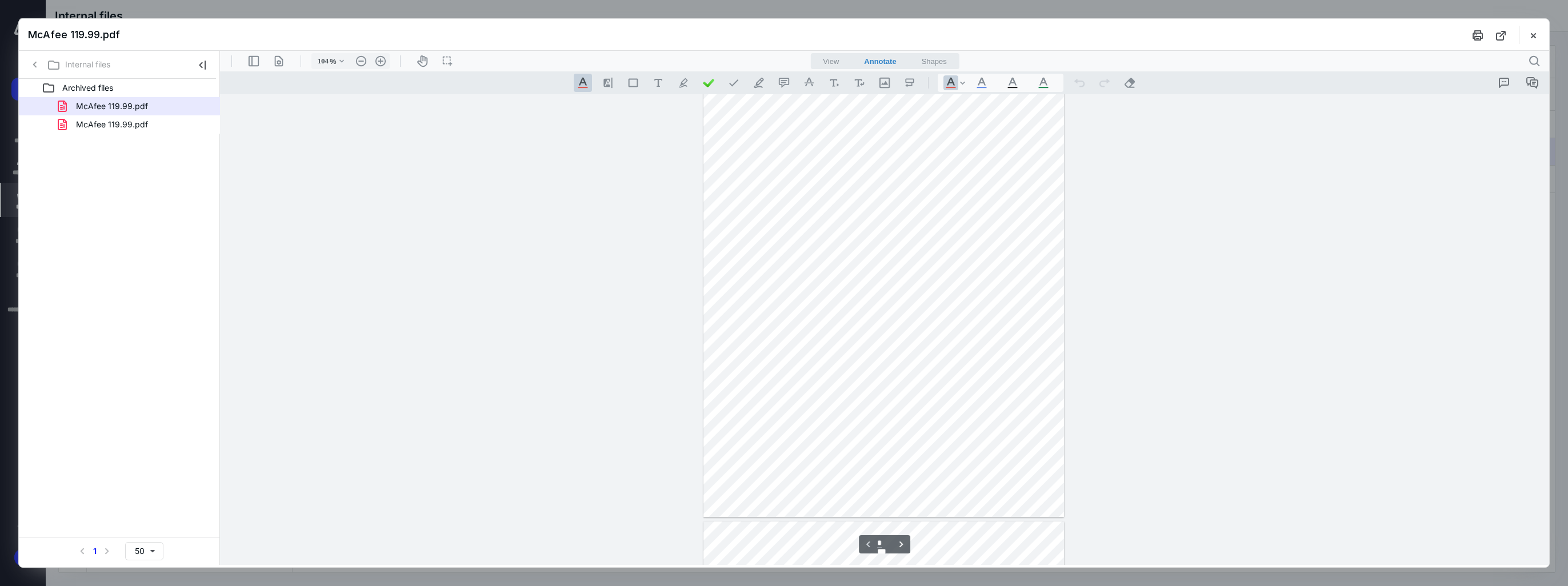 scroll, scrollTop: 0, scrollLeft: 0, axis: both 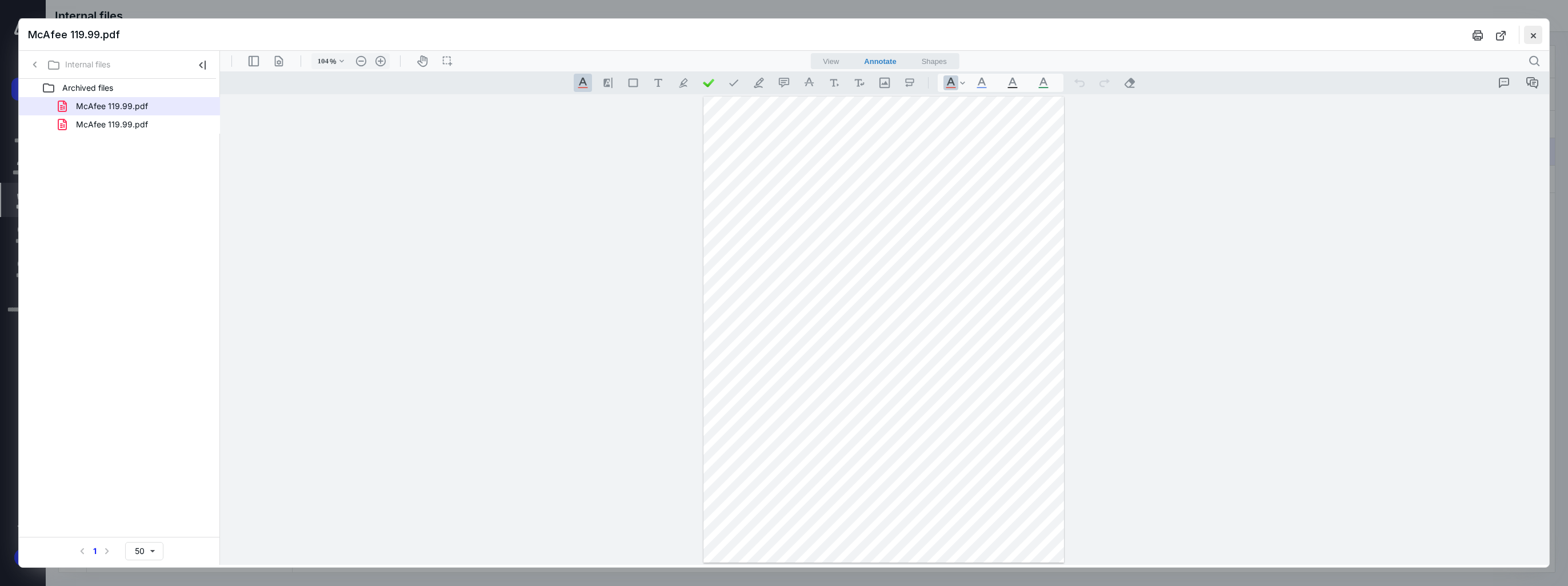 click at bounding box center (1533, 35) 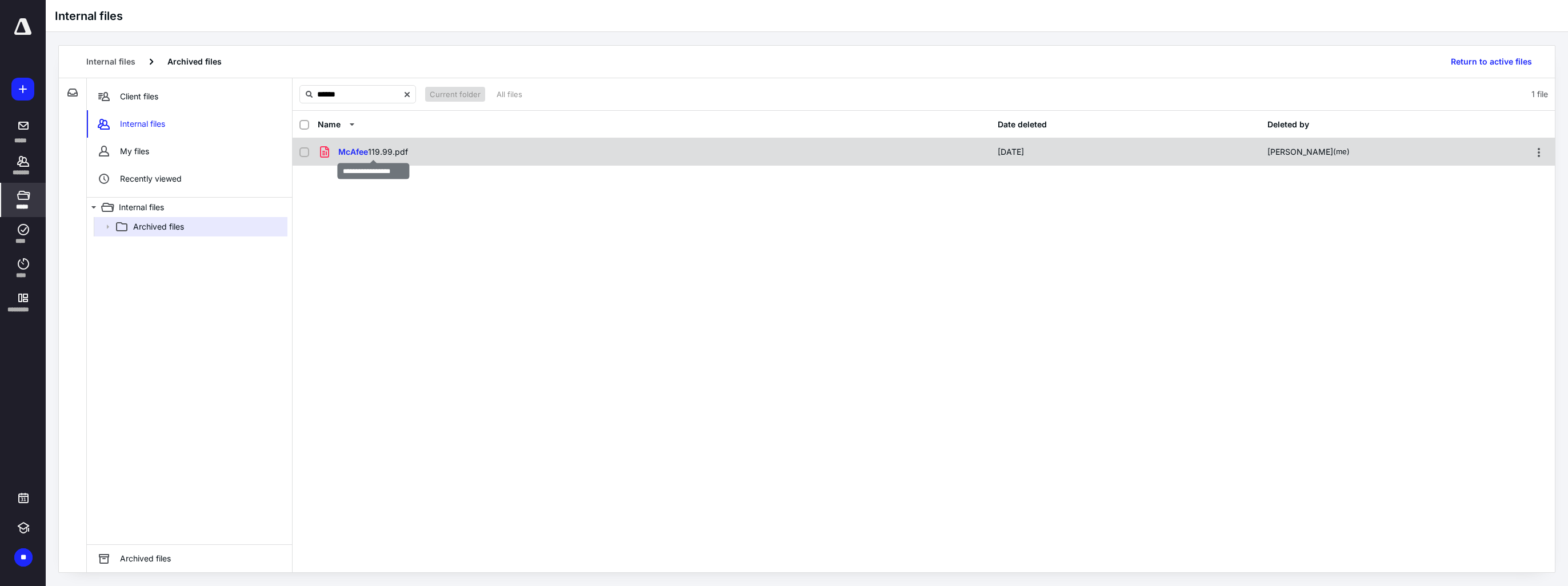 click on "McAfee" at bounding box center [353, 151] 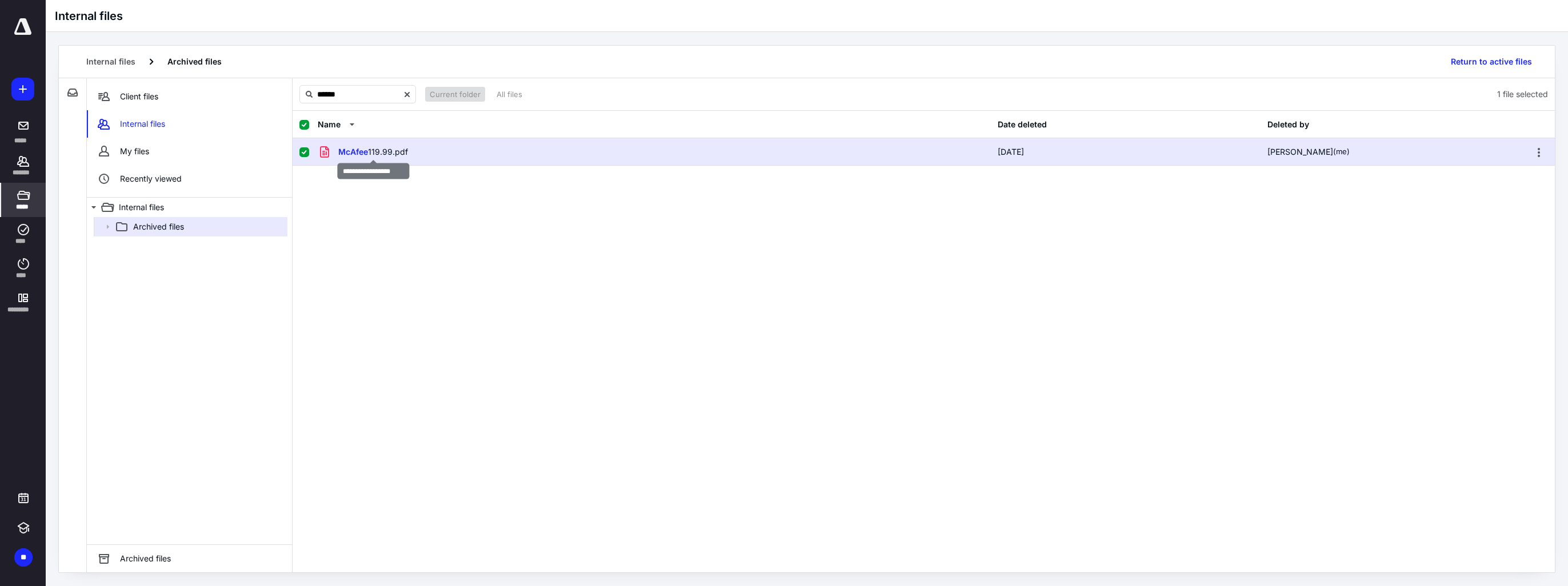 click on "McAfee" at bounding box center (353, 151) 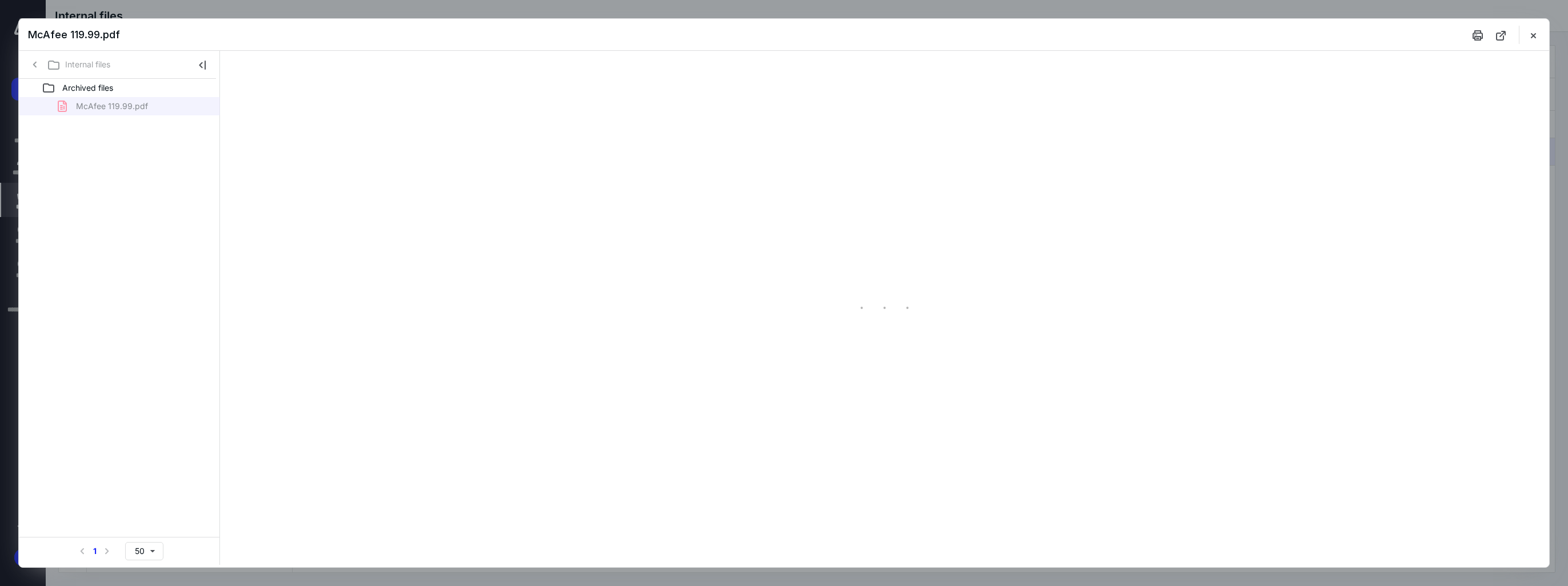 scroll, scrollTop: 0, scrollLeft: 0, axis: both 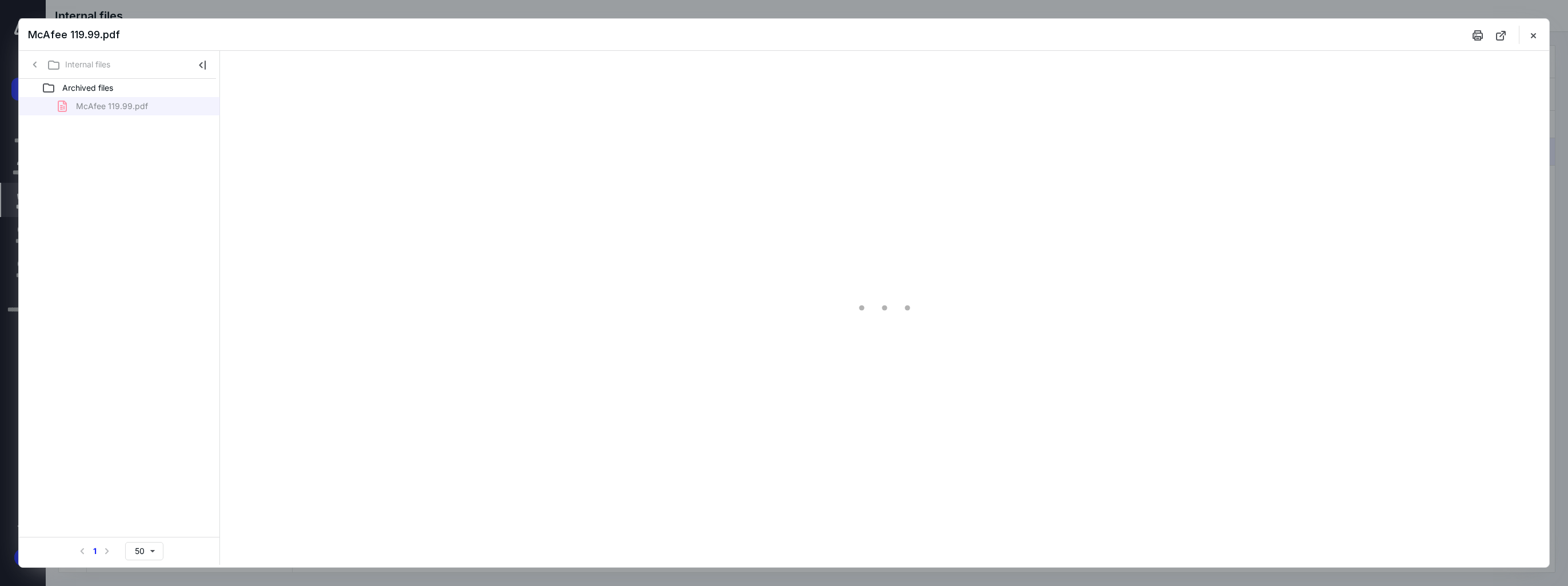 type on "104" 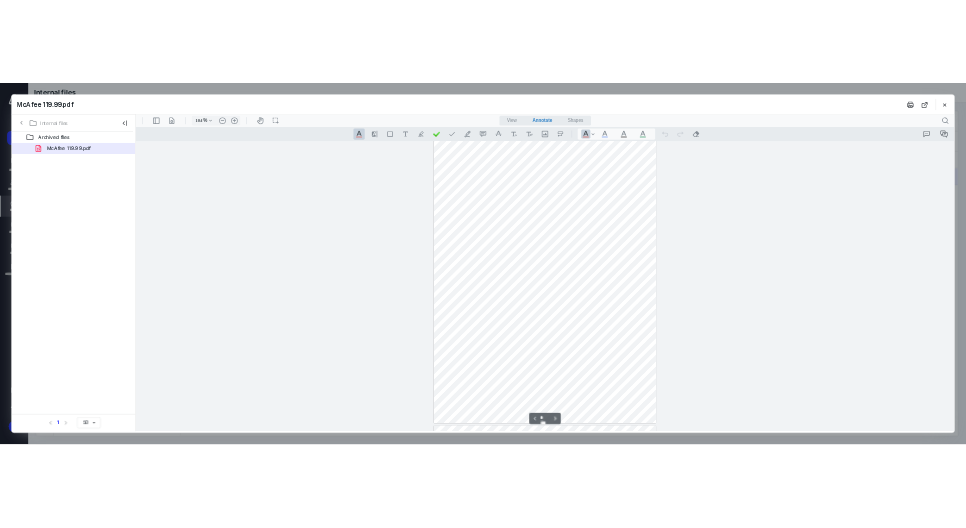 scroll, scrollTop: 0, scrollLeft: 0, axis: both 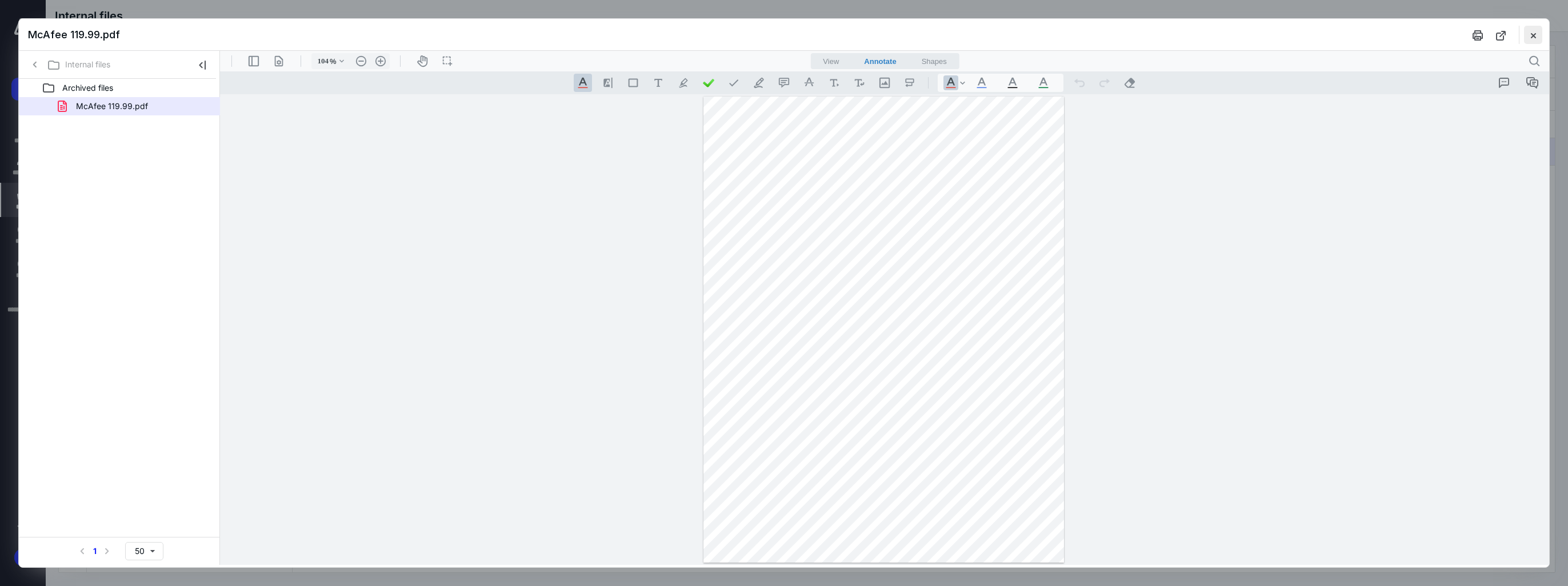 click at bounding box center [1533, 35] 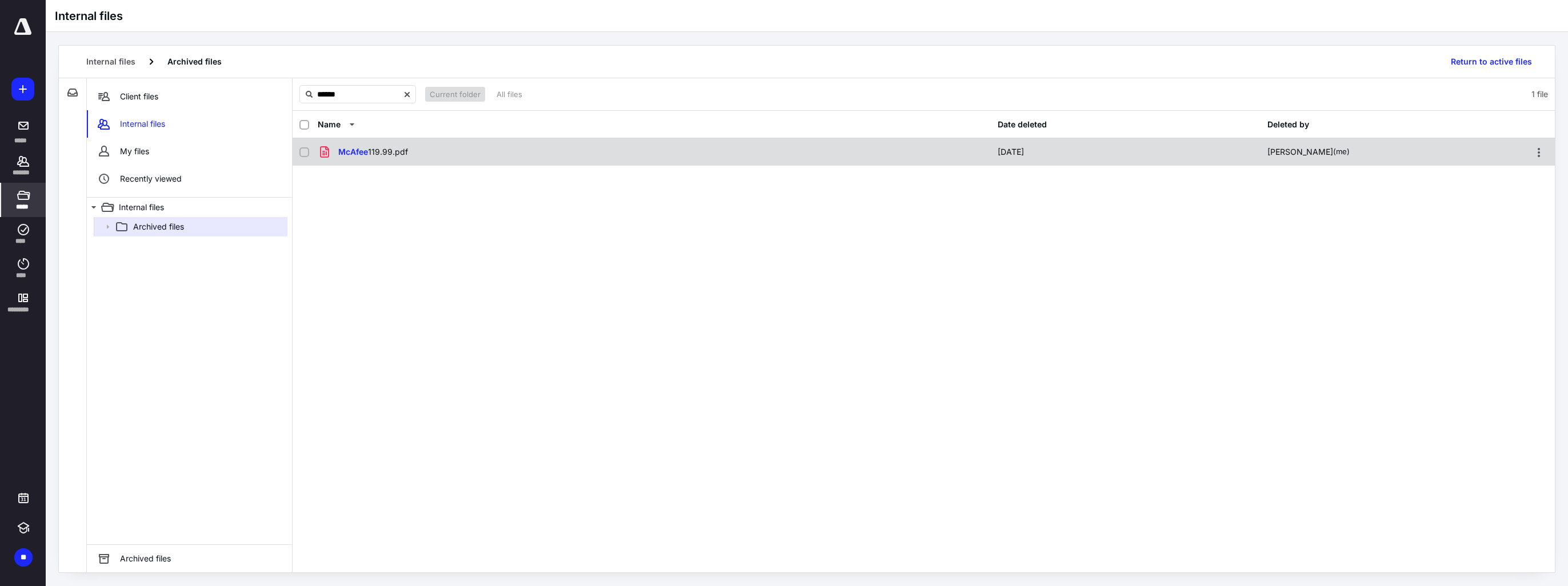 checkbox on "true" 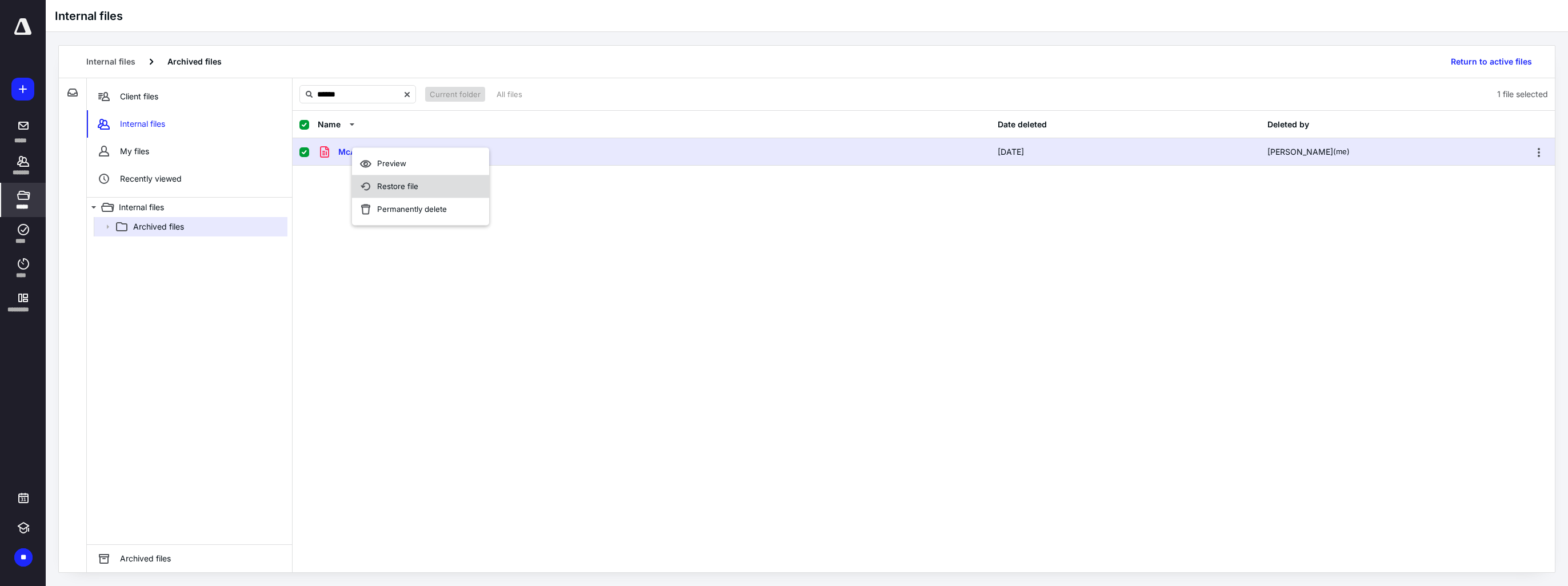 click on "Restore file" at bounding box center (398, 186) 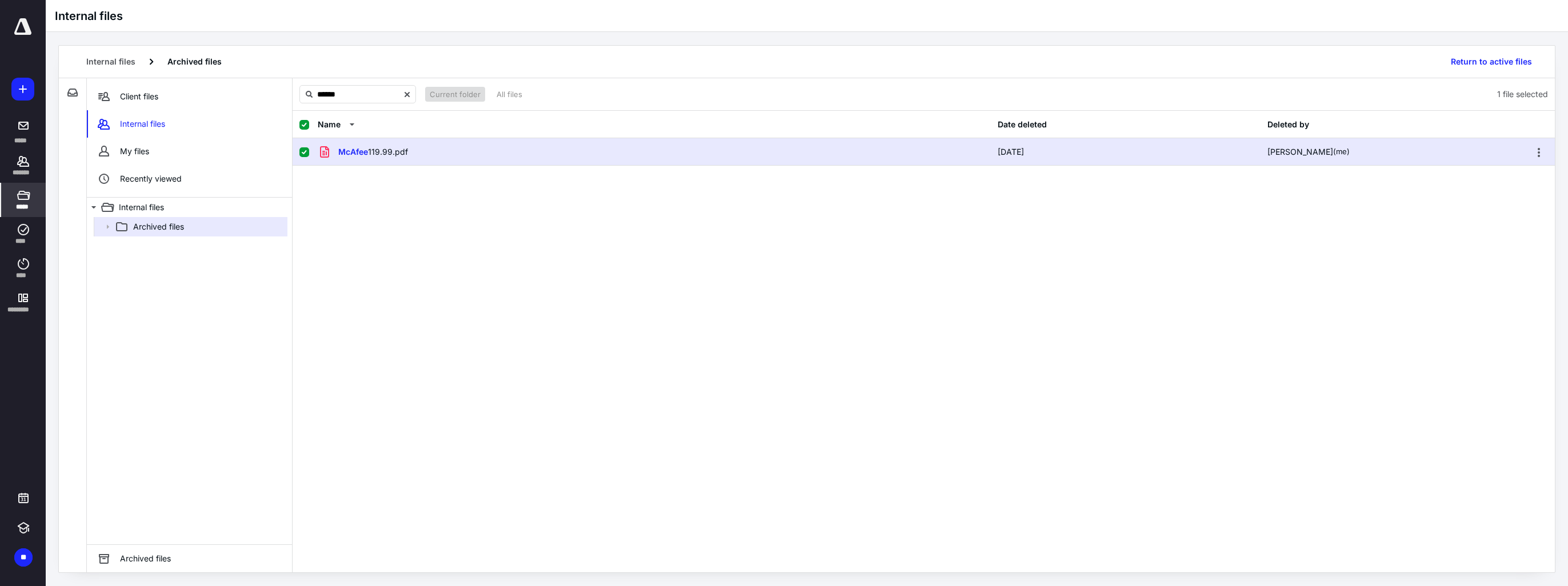 checkbox on "false" 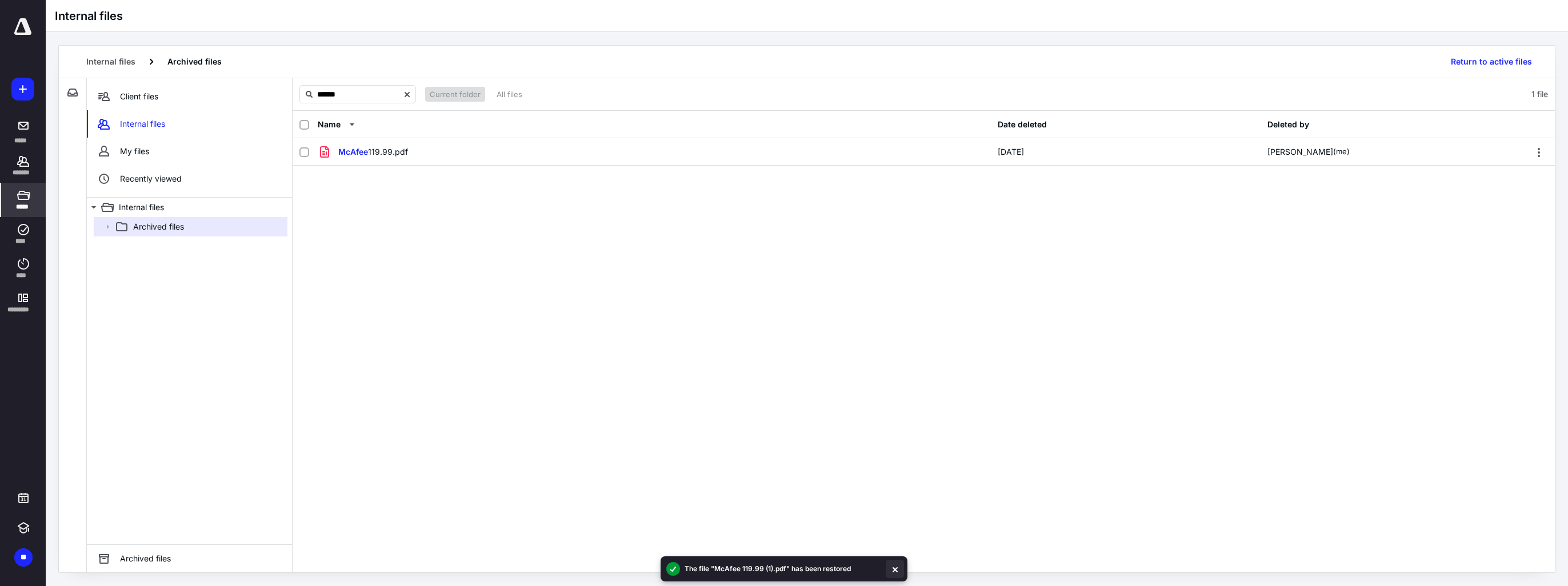 click at bounding box center [895, 569] 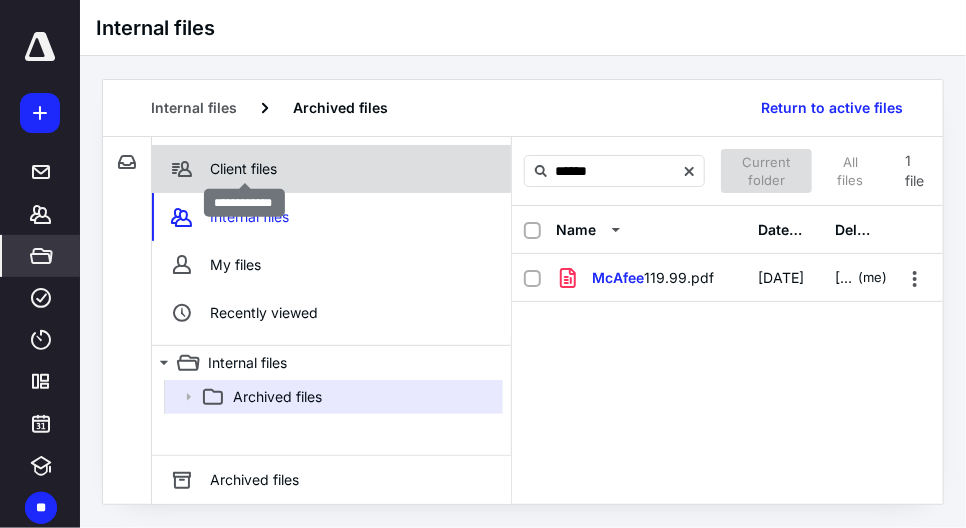 click on "Client files" at bounding box center [243, 169] 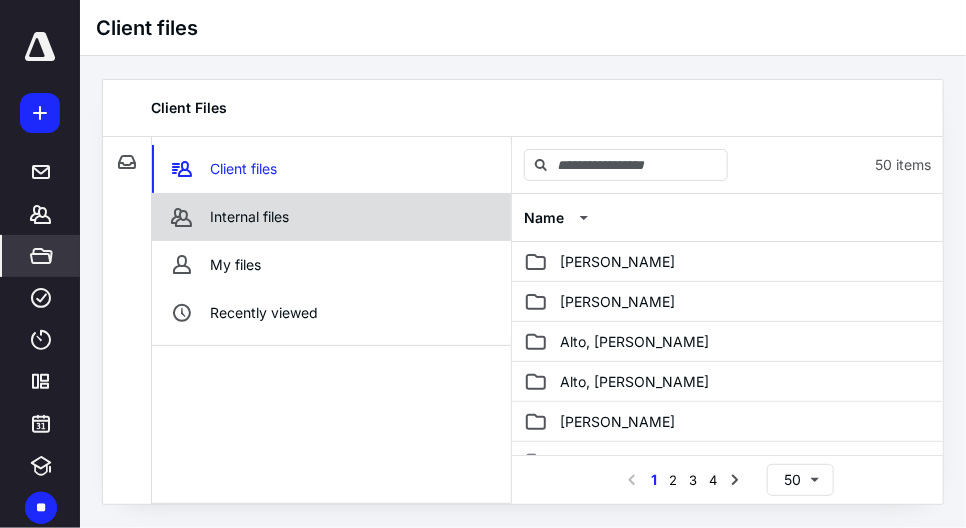click on "Internal files" at bounding box center [331, 217] 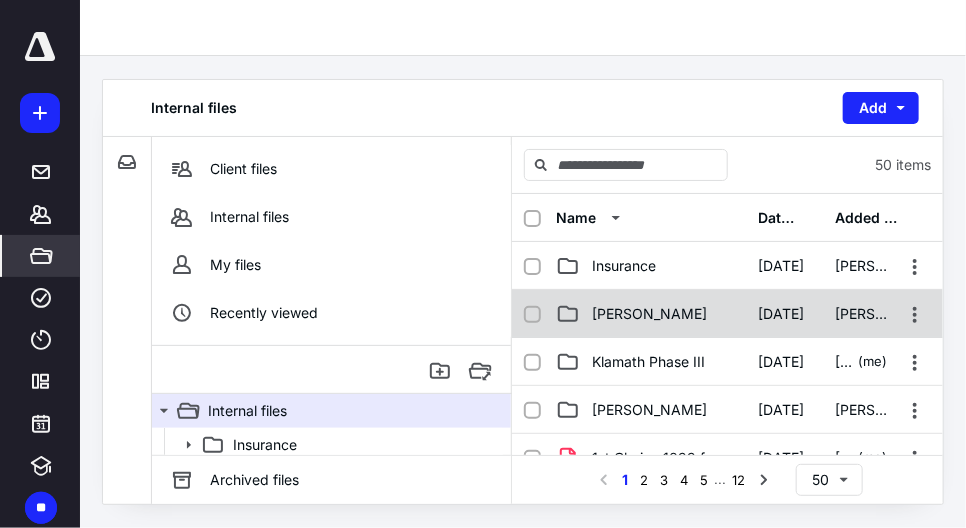 click on "[PERSON_NAME] [DATE] [PERSON_NAME]" at bounding box center (727, 314) 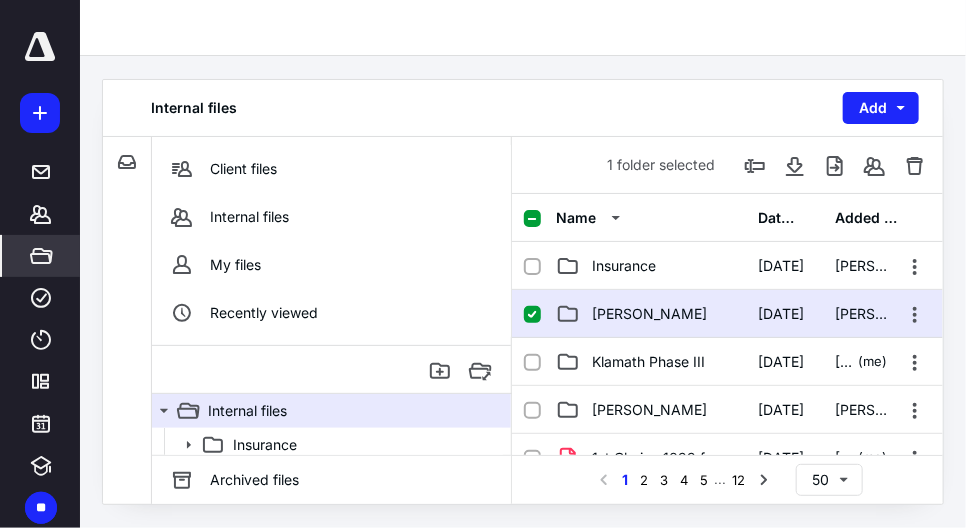 click on "[PERSON_NAME] [DATE] [PERSON_NAME]" at bounding box center [727, 314] 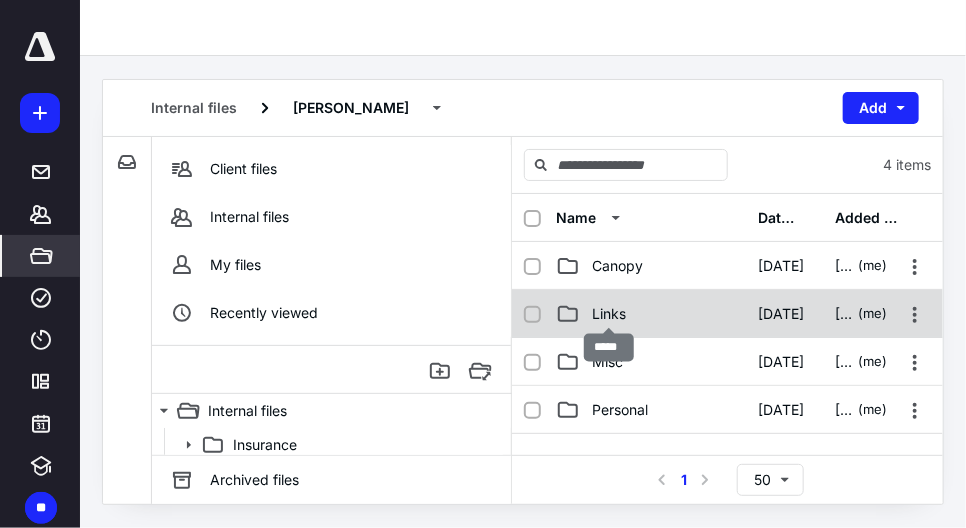 click on "Links" at bounding box center [609, 314] 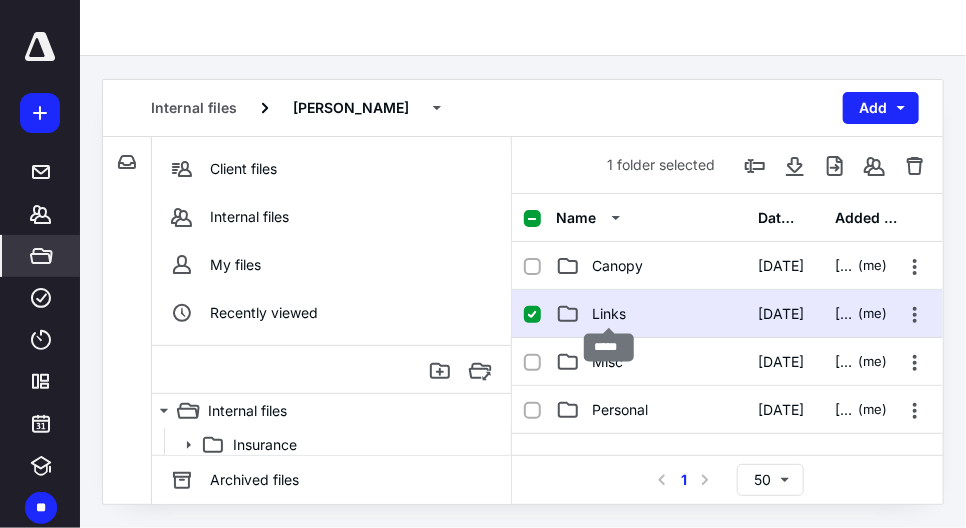 click on "Links" at bounding box center (609, 314) 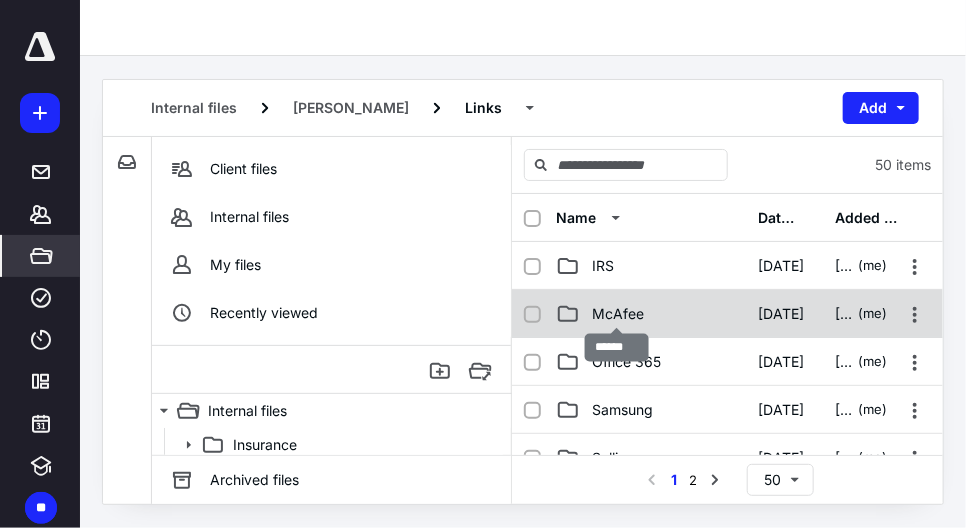 click on "McAfee" at bounding box center (618, 314) 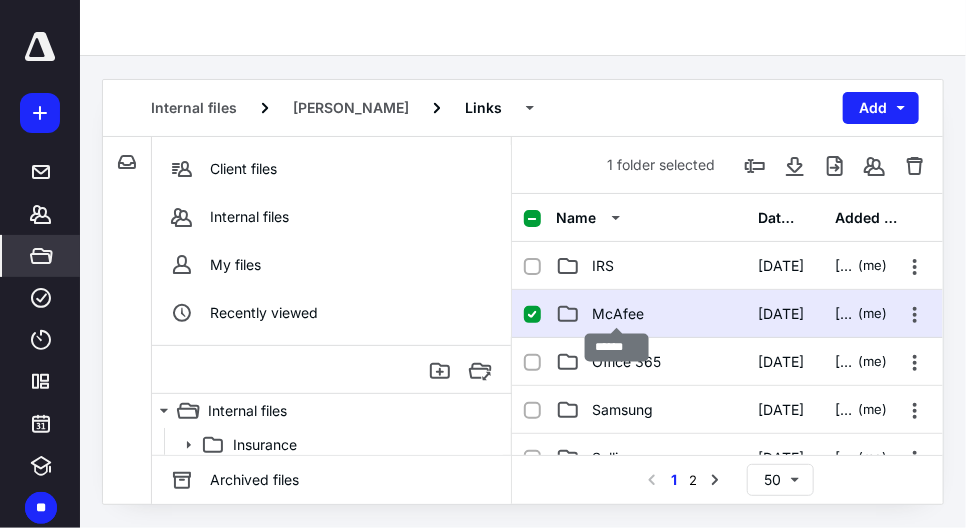 click on "McAfee" at bounding box center [618, 314] 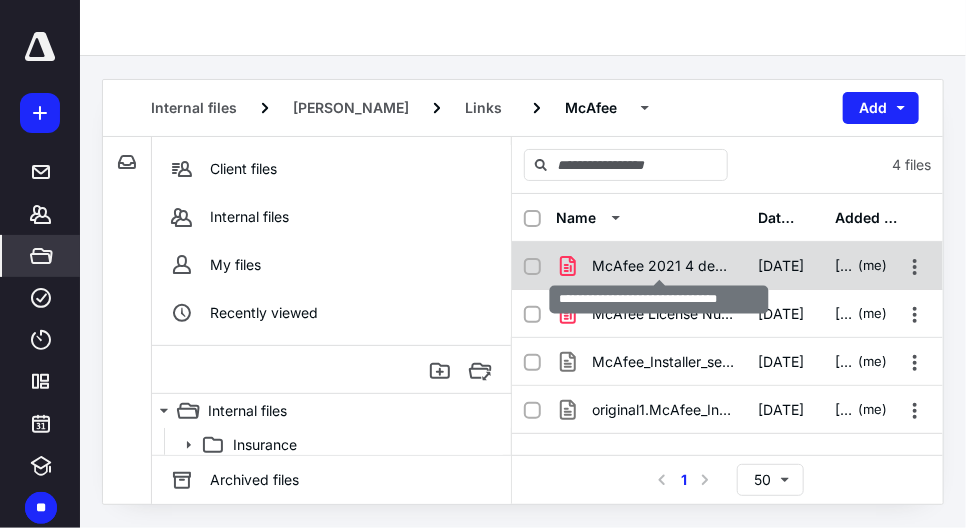 click on "McAfee 2021 4 devices loaded.pdf" at bounding box center [663, 266] 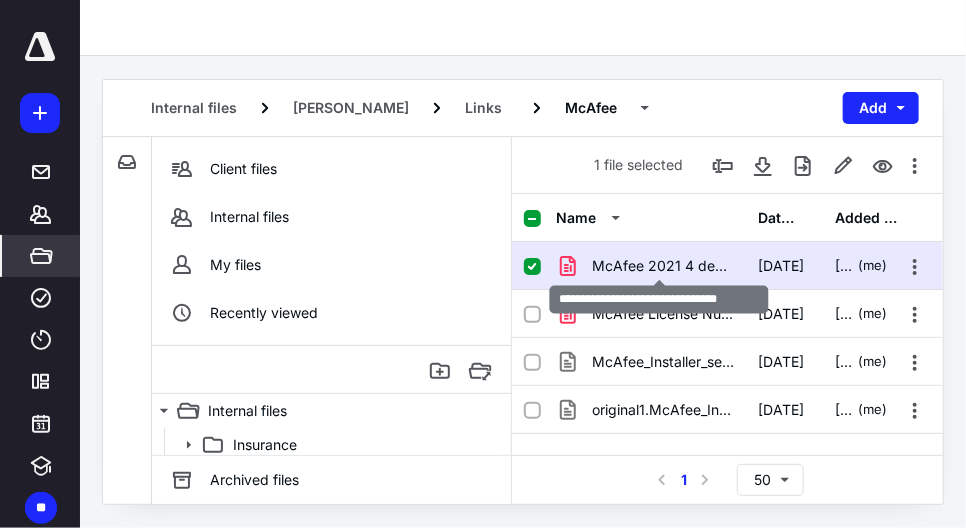 click on "McAfee 2021 4 devices loaded.pdf" at bounding box center [663, 266] 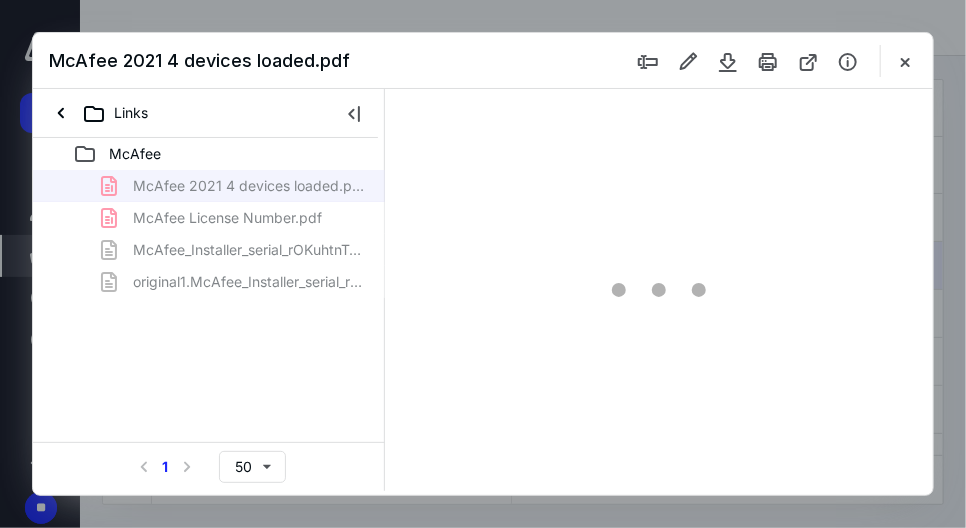 scroll, scrollTop: 0, scrollLeft: 0, axis: both 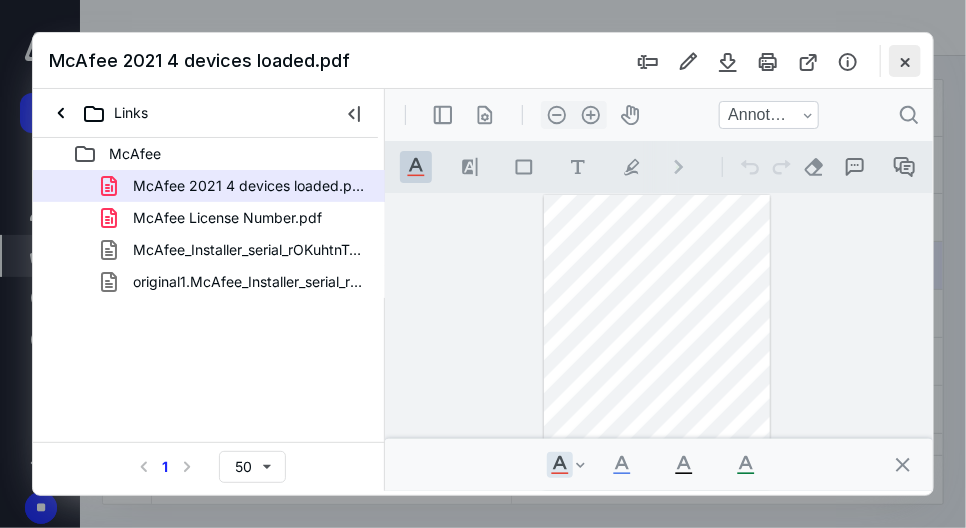 click at bounding box center (905, 61) 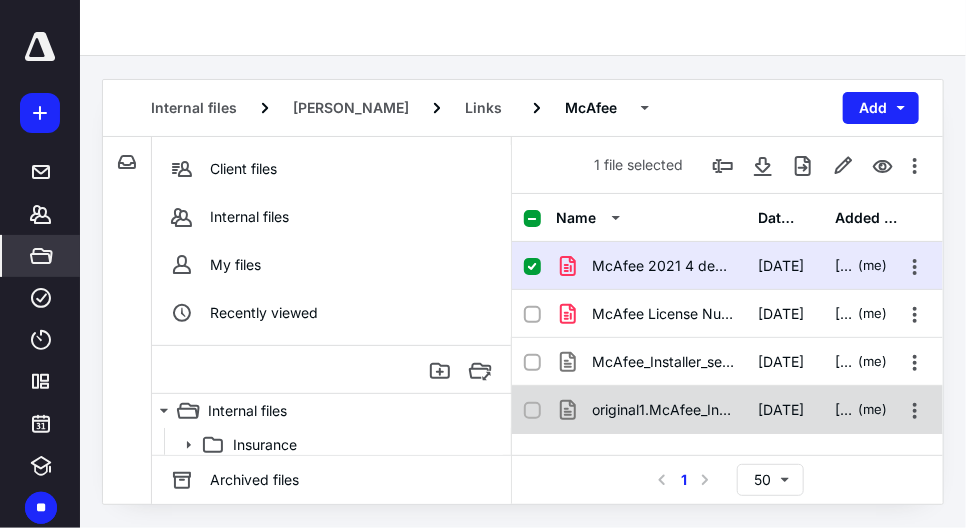 click on "original1.McAfee_Installer_serial_rOKuhtnToV0-2xzTS2MODw2_.exe [DATE] [PERSON_NAME]  (me)" at bounding box center (727, 410) 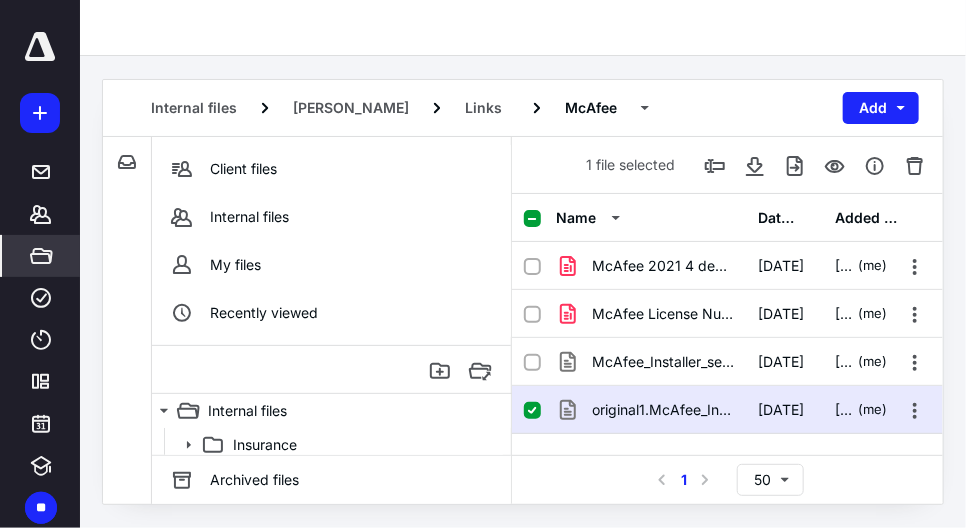 click on "original1.McAfee_Installer_serial_rOKuhtnToV0-2xzTS2MODw2_.exe [DATE] [PERSON_NAME]  (me)" at bounding box center [727, 410] 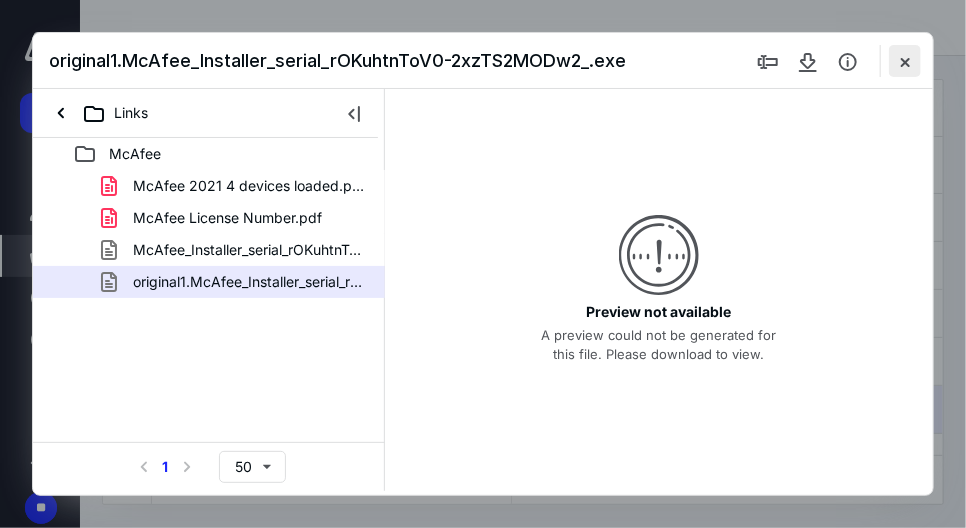 click at bounding box center (905, 61) 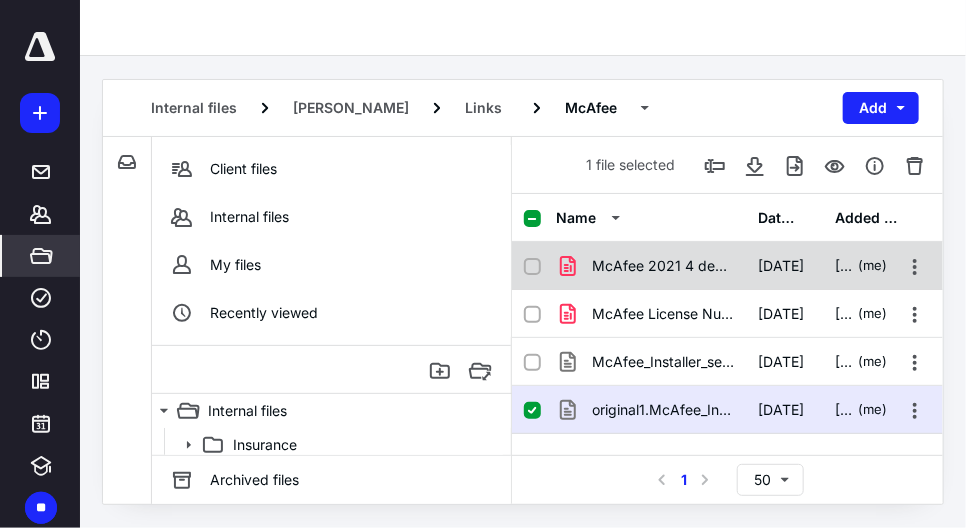 click on "McAfee 2021 4 devices loaded.pdf" at bounding box center (663, 266) 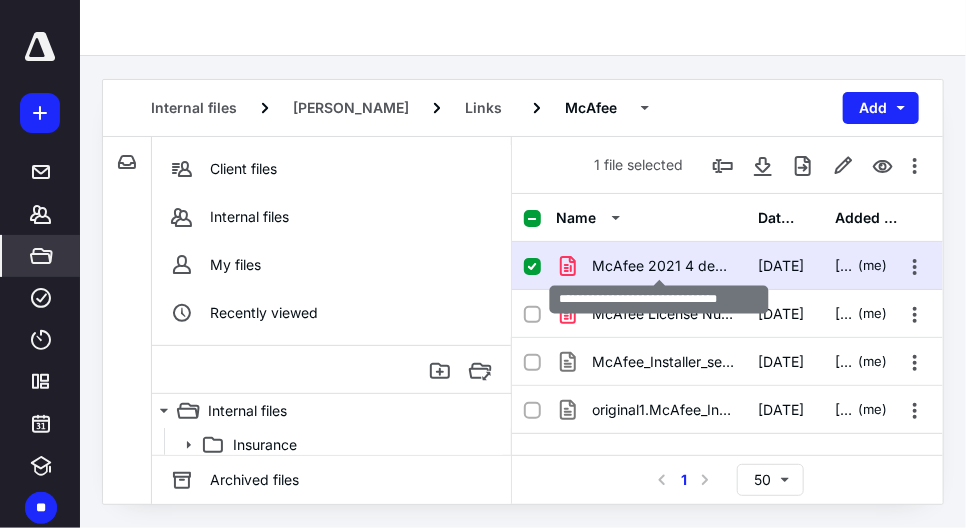 click on "McAfee 2021 4 devices loaded.pdf" at bounding box center (663, 266) 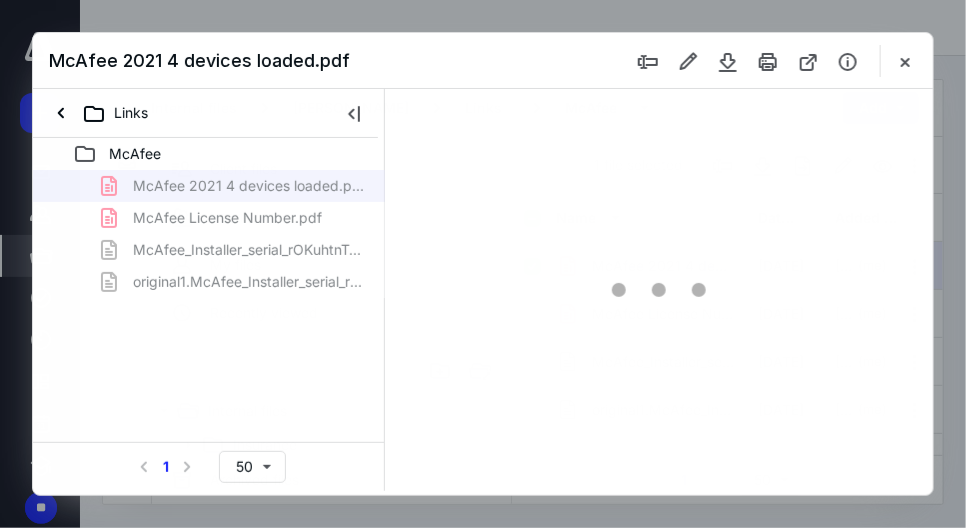 scroll, scrollTop: 0, scrollLeft: 0, axis: both 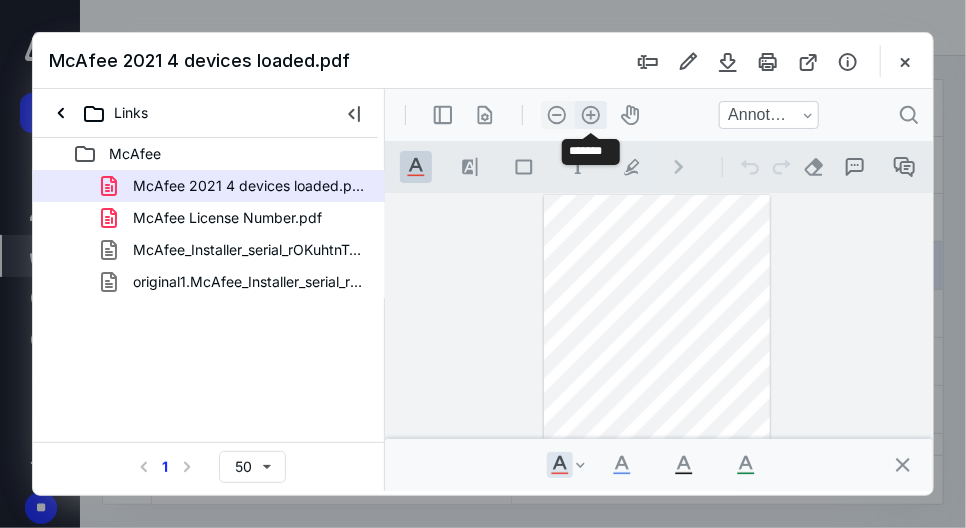 click on ".cls-1{fill:#abb0c4;} icon - header - zoom - in - line" at bounding box center [590, 114] 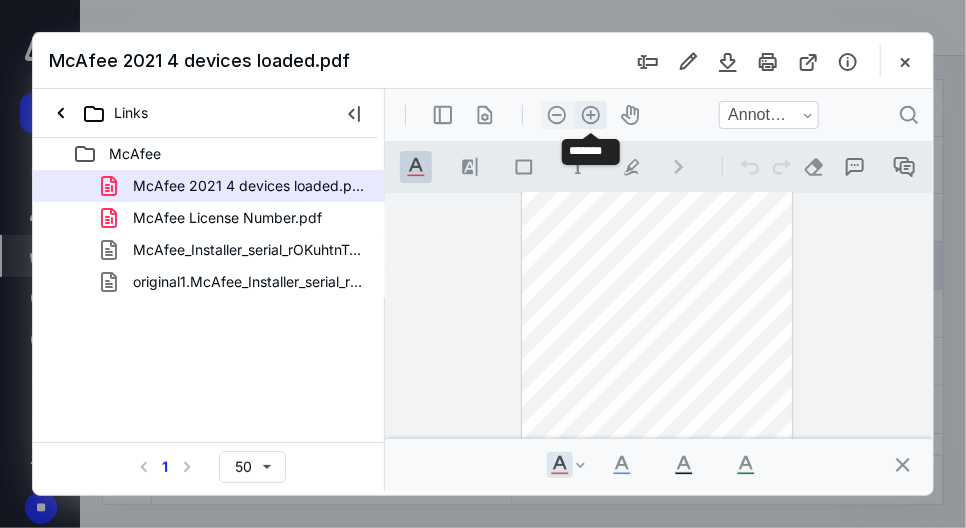 click on ".cls-1{fill:#abb0c4;} icon - header - zoom - in - line" at bounding box center [590, 114] 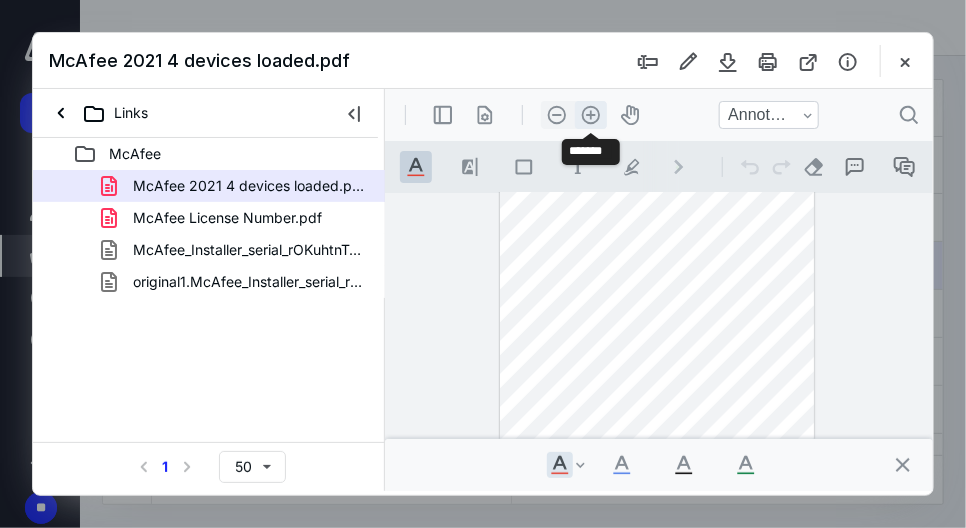click on ".cls-1{fill:#abb0c4;} icon - header - zoom - in - line" at bounding box center [590, 114] 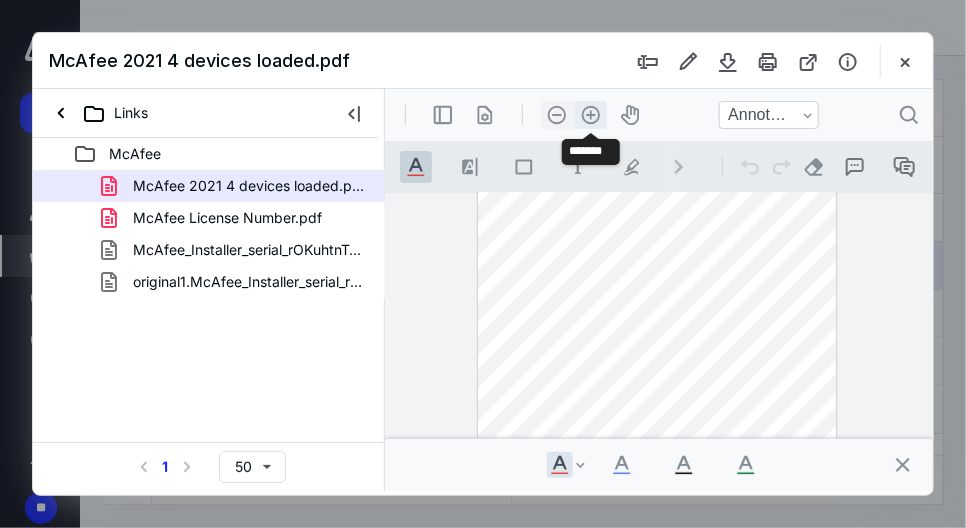 click on ".cls-1{fill:#abb0c4;} icon - header - zoom - in - line" at bounding box center (590, 114) 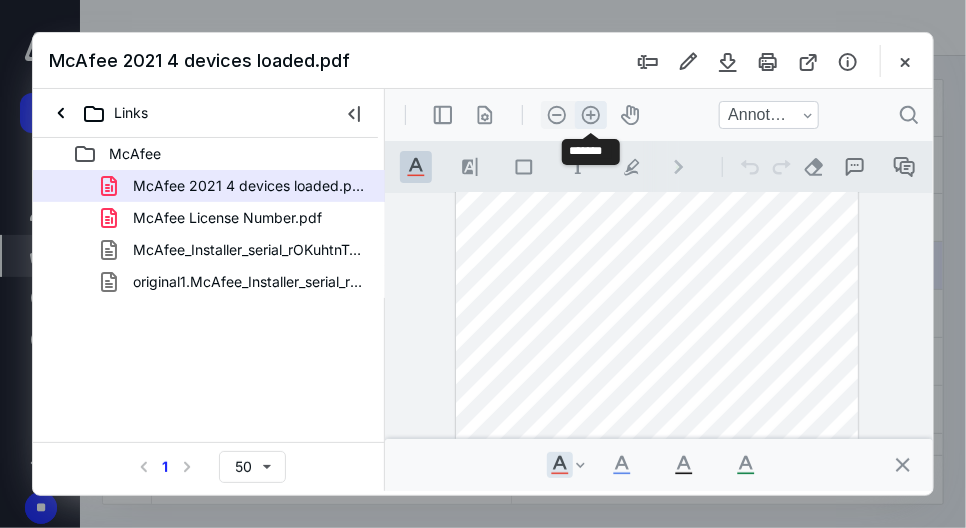 click on ".cls-1{fill:#abb0c4;} icon - header - zoom - in - line" at bounding box center (590, 114) 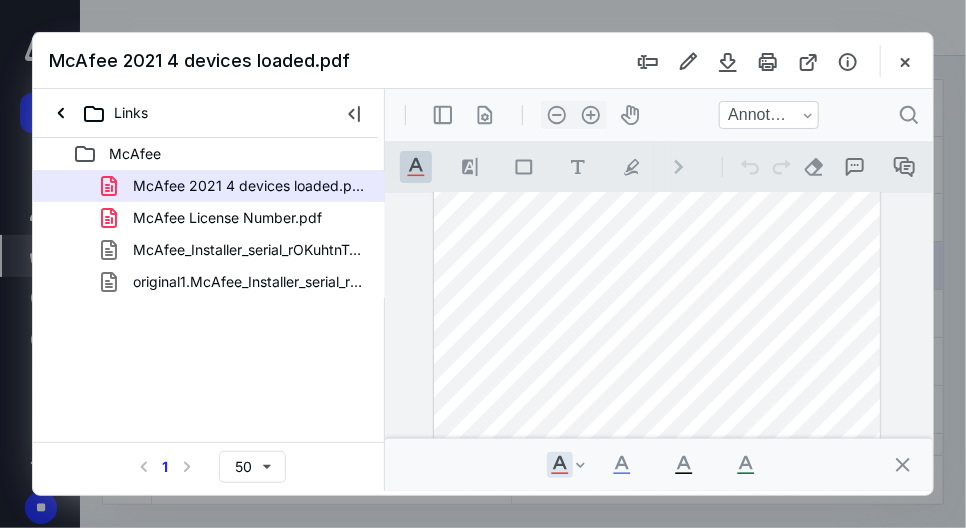 click on ".cls-1{fill:#abb0c4;} icon - header - sidebar - line .cls-1{fill:#abb0c4;} icon - header - page manipulation - line .cls-1{fill:#abb0c4;} icon - header - zoom - out - line Current zoom is   76 % .cls-1{fill:#abb0c4;} icon - header - zoom - in - line icon-header-pan20 icon / operation / multi select View Annotate Shapes Annotate .cls-1{fill:#abb0c4;} icon - chevron - down View Annotate Shapes .cls-1{fill:#abb0c4;} icon - header - search" at bounding box center (658, 114) 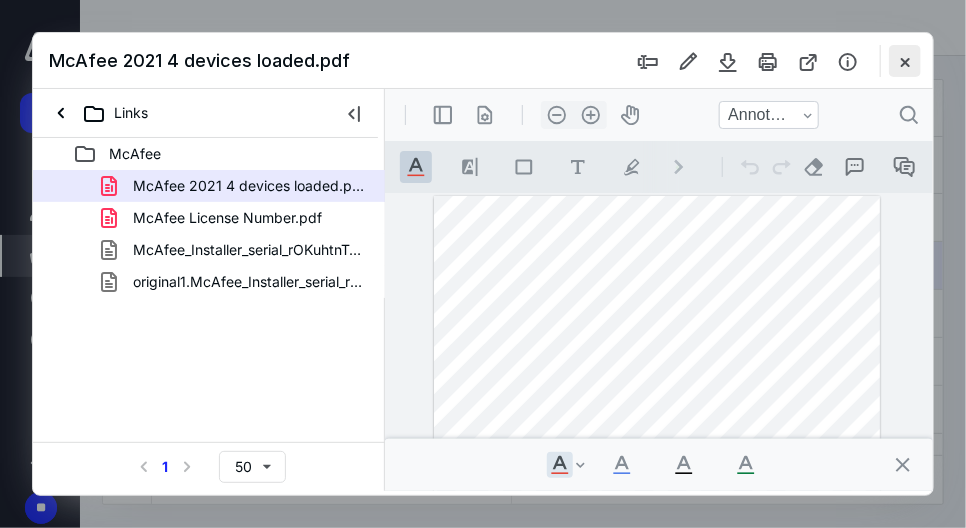 click at bounding box center [905, 61] 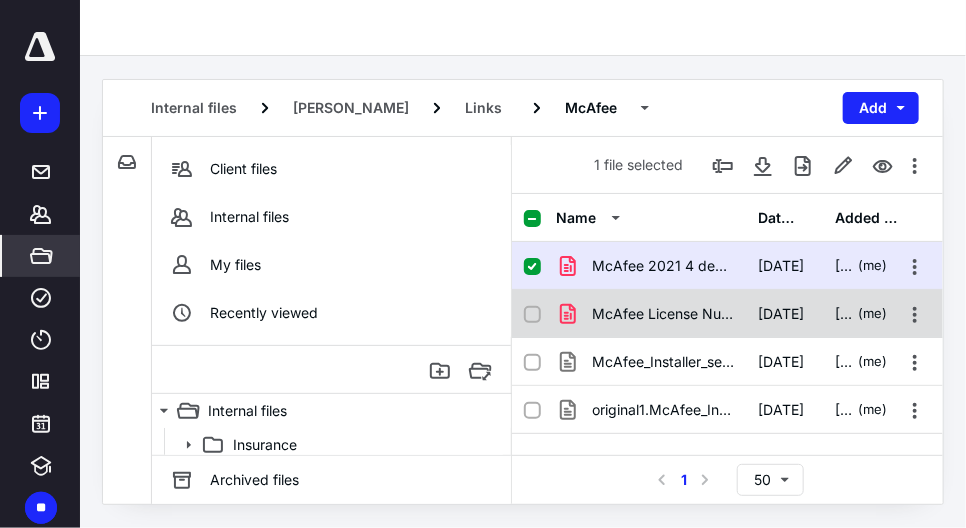click on "McAfee License Number.pdf" at bounding box center [663, 314] 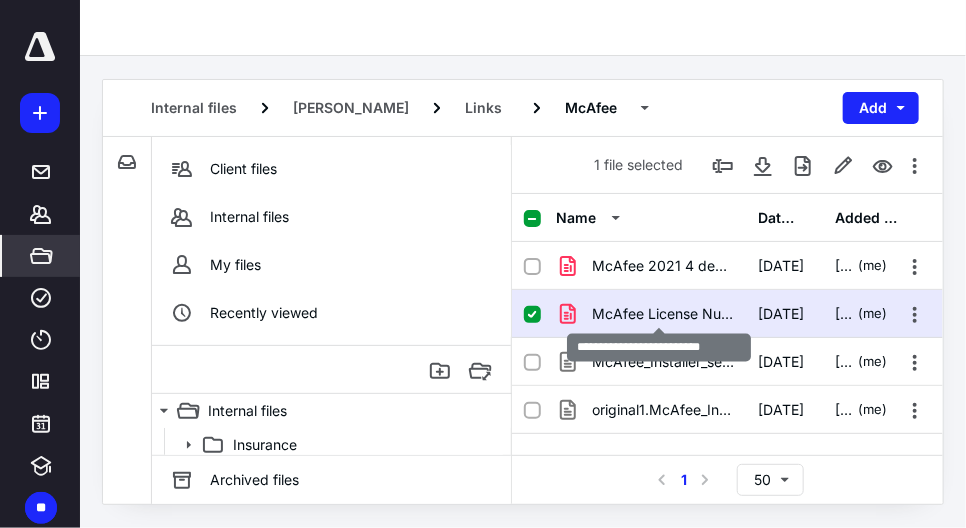 click on "McAfee License Number.pdf" at bounding box center [663, 314] 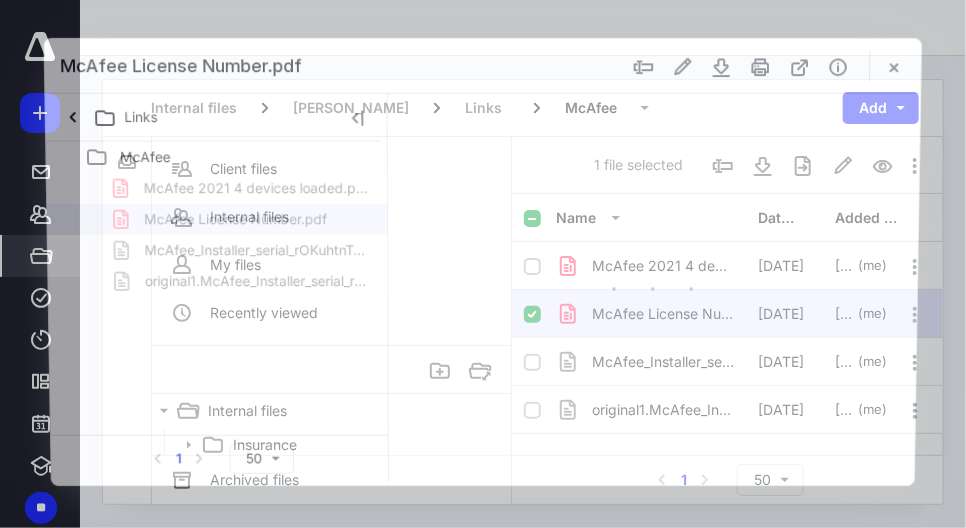 scroll, scrollTop: 0, scrollLeft: 0, axis: both 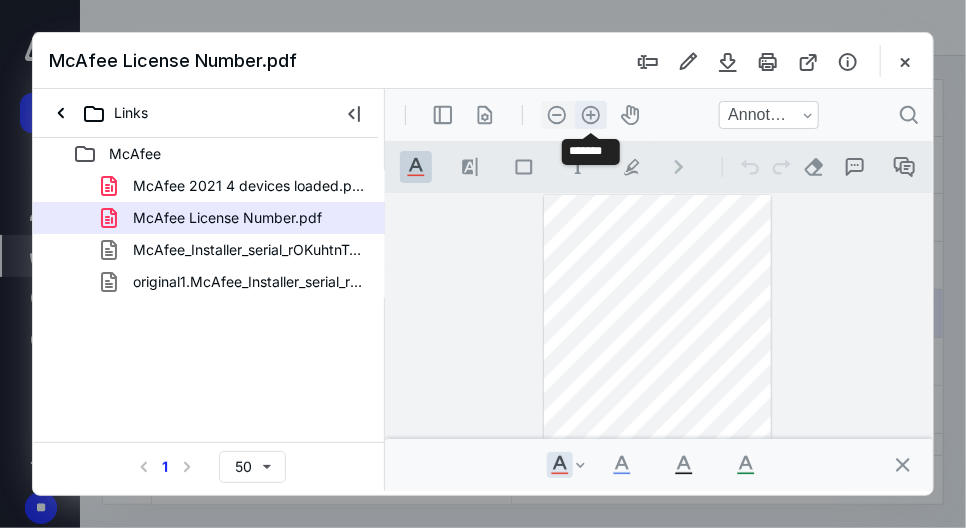 click on ".cls-1{fill:#abb0c4;} icon - header - zoom - in - line" at bounding box center (590, 114) 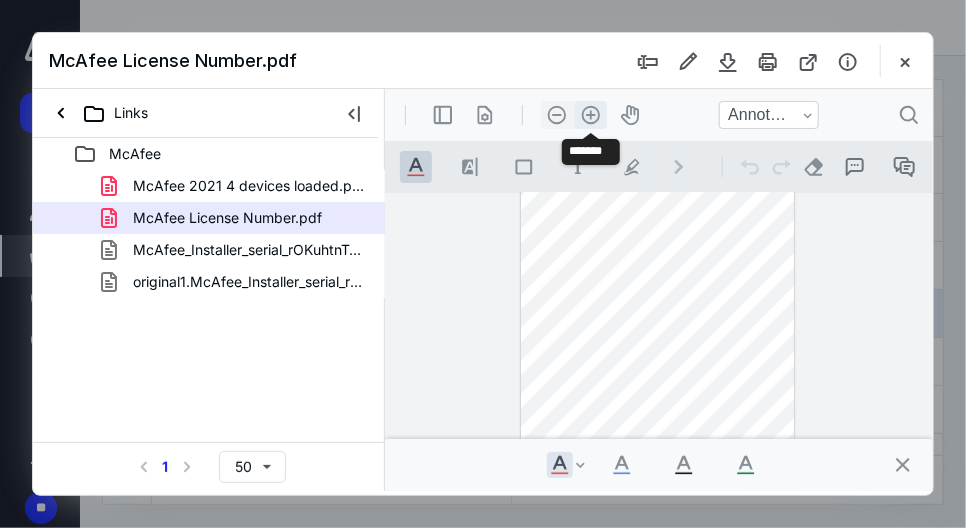 click on ".cls-1{fill:#abb0c4;} icon - header - zoom - in - line" at bounding box center (590, 114) 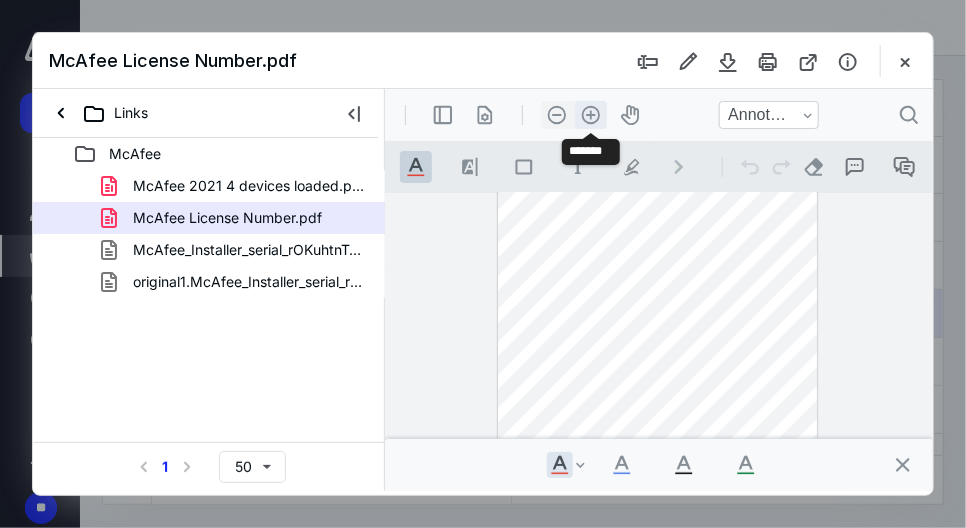click on ".cls-1{fill:#abb0c4;} icon - header - zoom - in - line" at bounding box center (590, 114) 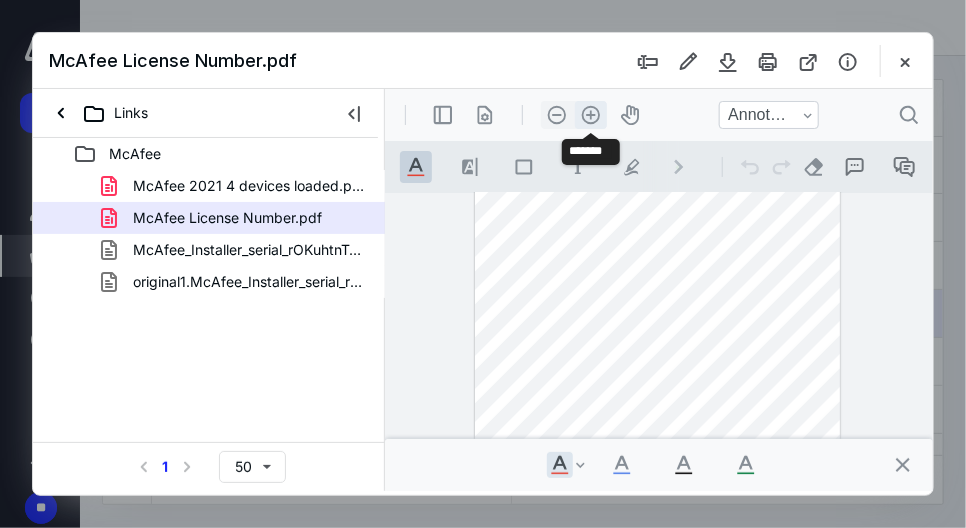 click on ".cls-1{fill:#abb0c4;} icon - header - zoom - in - line" at bounding box center (590, 114) 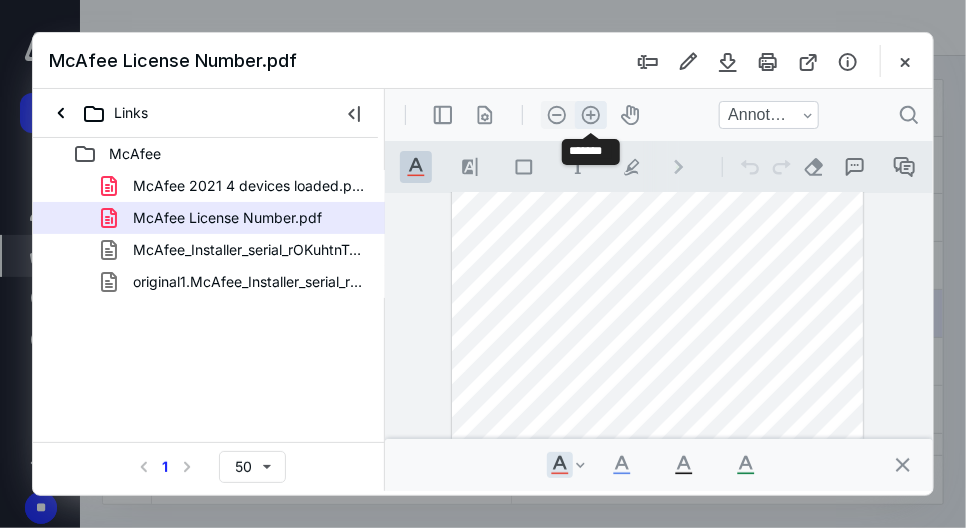 click on ".cls-1{fill:#abb0c4;} icon - header - zoom - in - line" at bounding box center [590, 114] 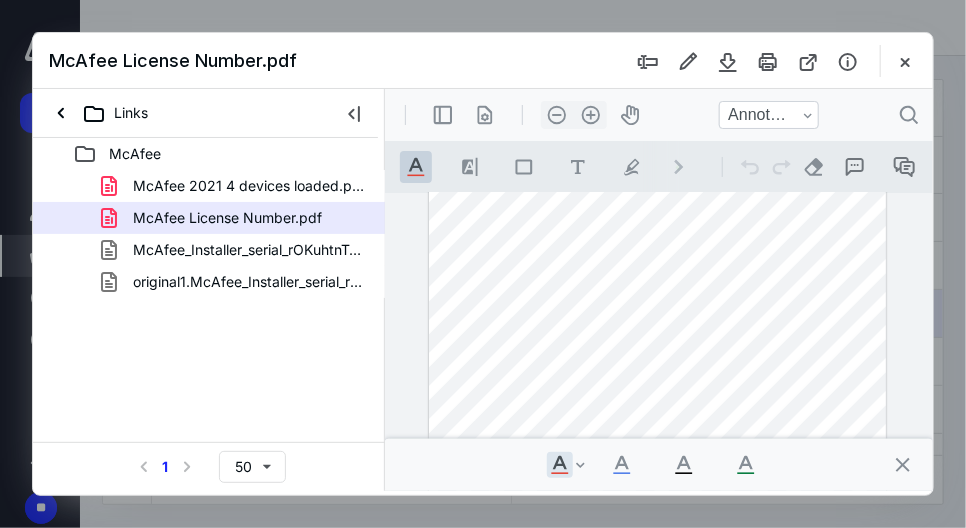 scroll, scrollTop: 0, scrollLeft: 0, axis: both 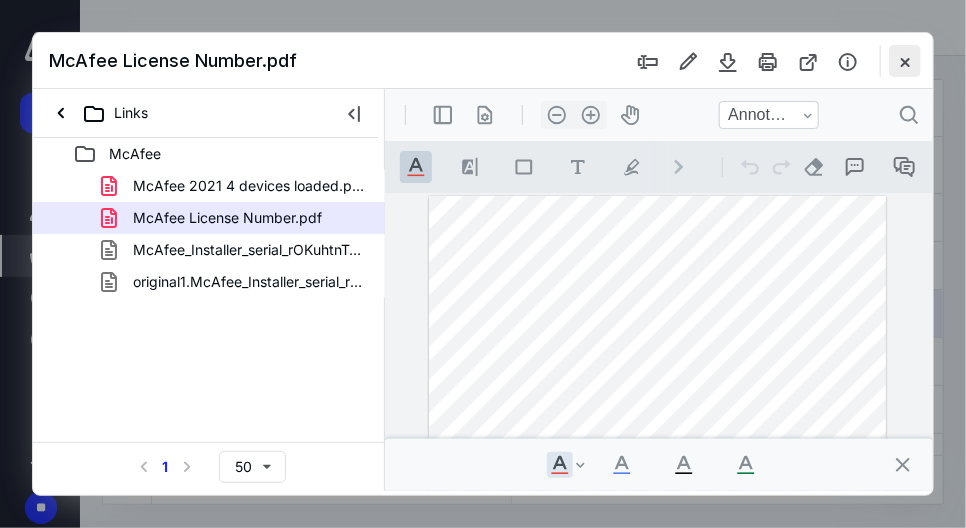 click at bounding box center (905, 61) 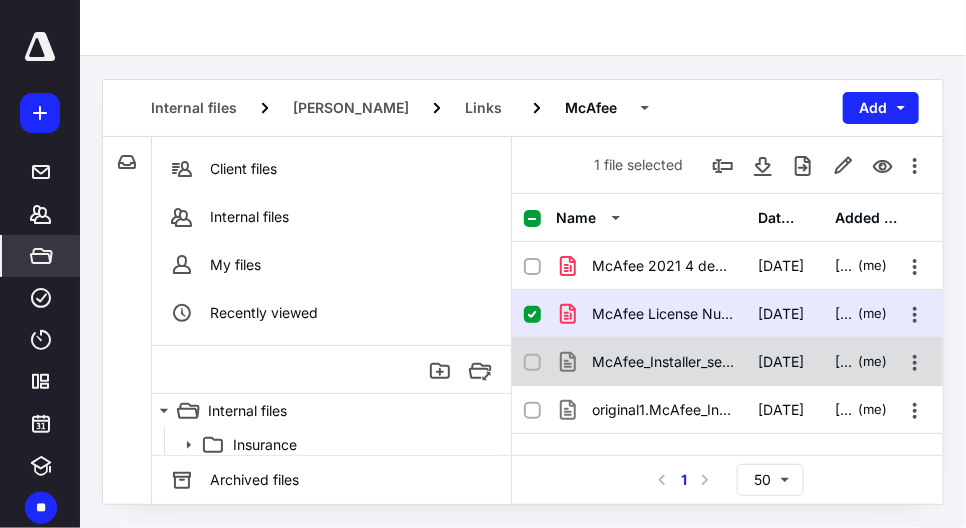 click on "McAfee_Installer_serial_rOKuhtnToV0-2xzTS2MODw2_key_affid_.exe" at bounding box center (663, 362) 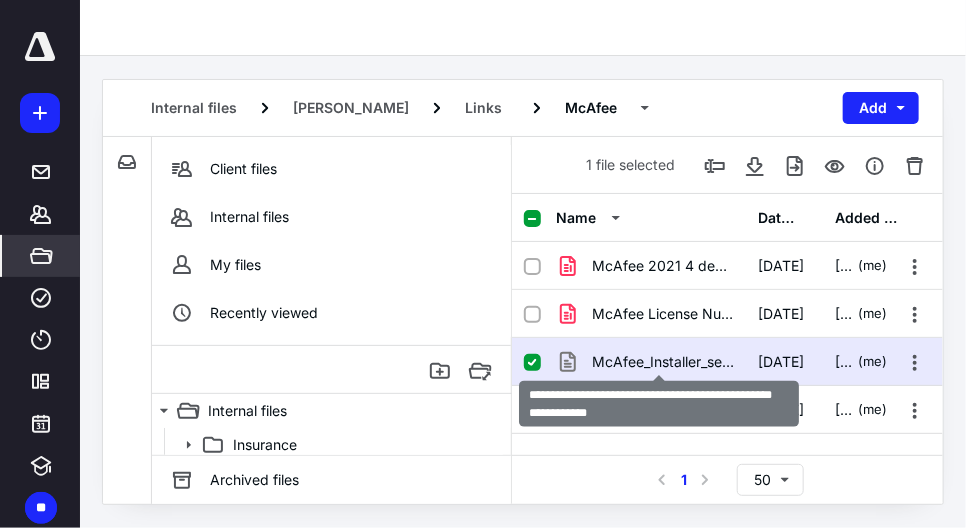 click on "McAfee_Installer_serial_rOKuhtnToV0-2xzTS2MODw2_key_affid_.exe" at bounding box center (663, 362) 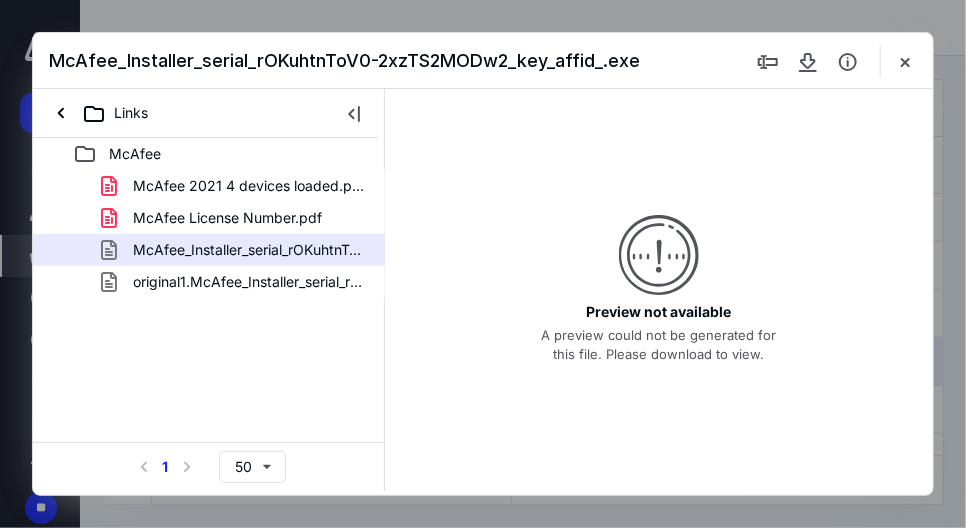 click at bounding box center (905, 61) 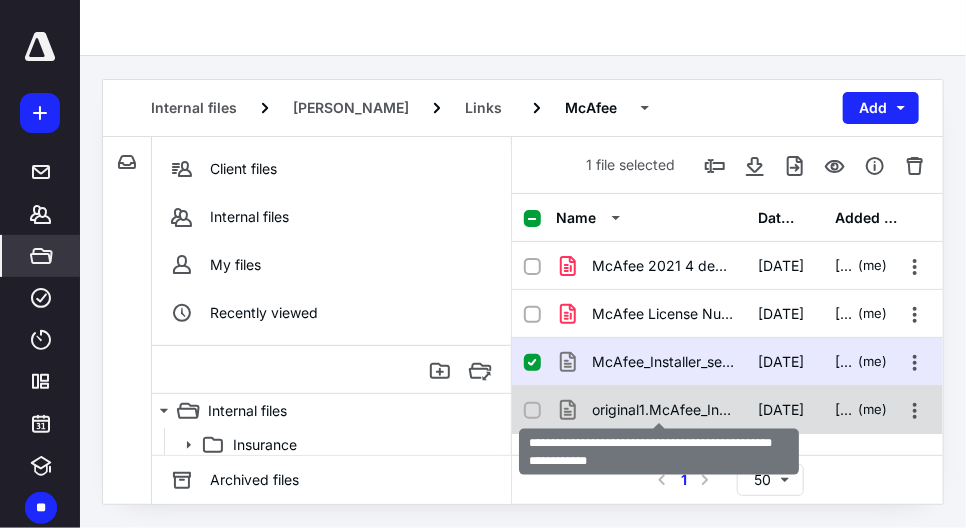 click on "original1.McAfee_Installer_serial_rOKuhtnToV0-2xzTS2MODw2_.exe" at bounding box center [663, 410] 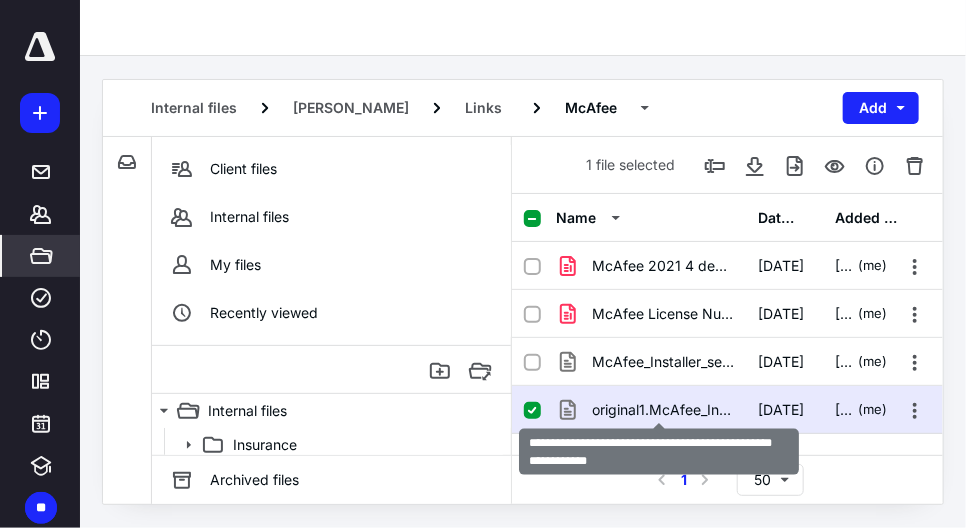 click on "original1.McAfee_Installer_serial_rOKuhtnToV0-2xzTS2MODw2_.exe" at bounding box center [663, 410] 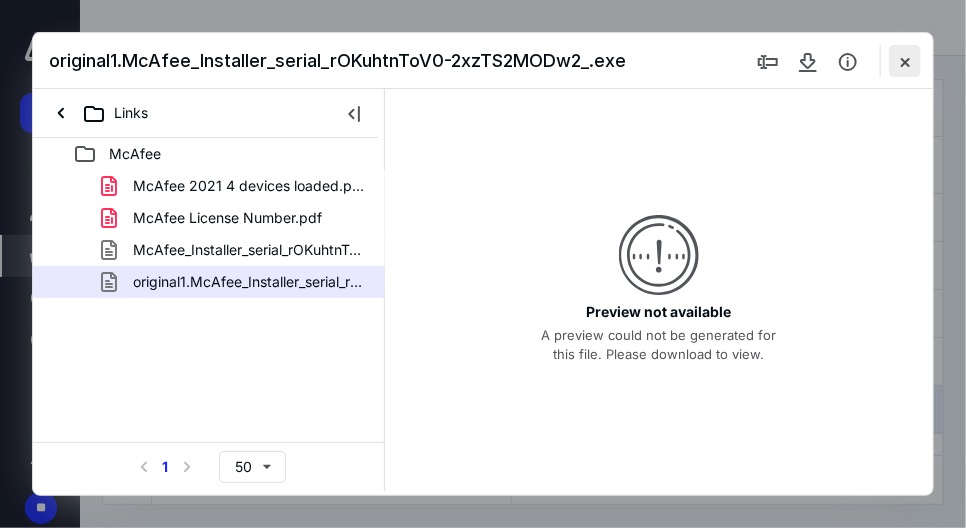 click at bounding box center (905, 61) 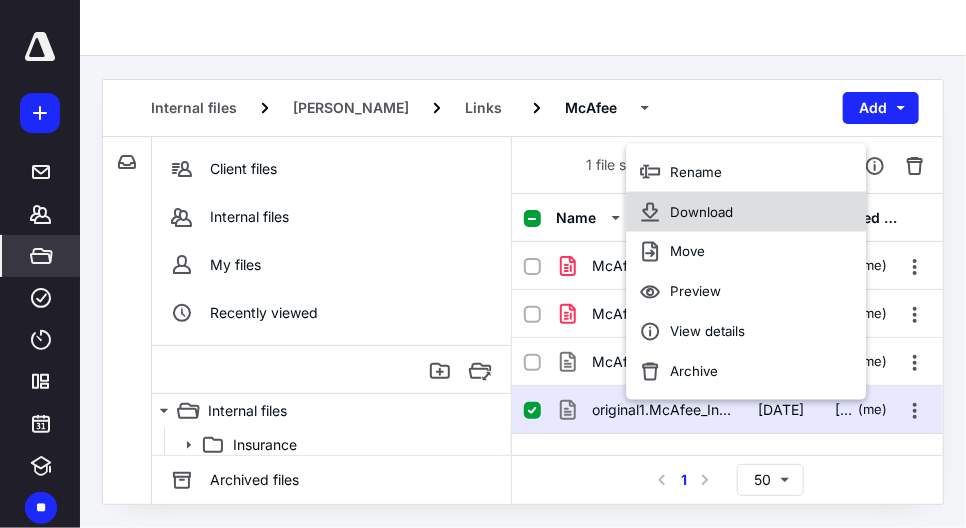click on "Download" at bounding box center [701, 212] 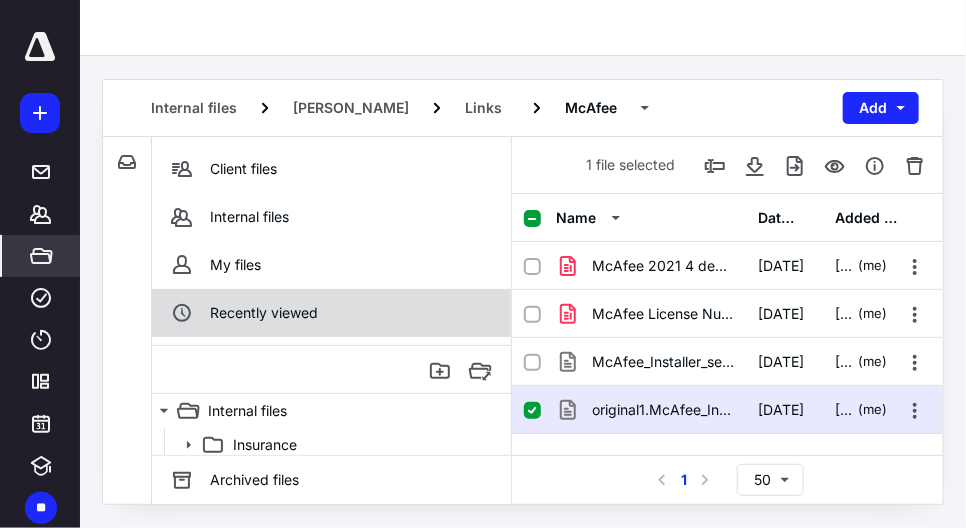 click on "Recently viewed" at bounding box center [331, 313] 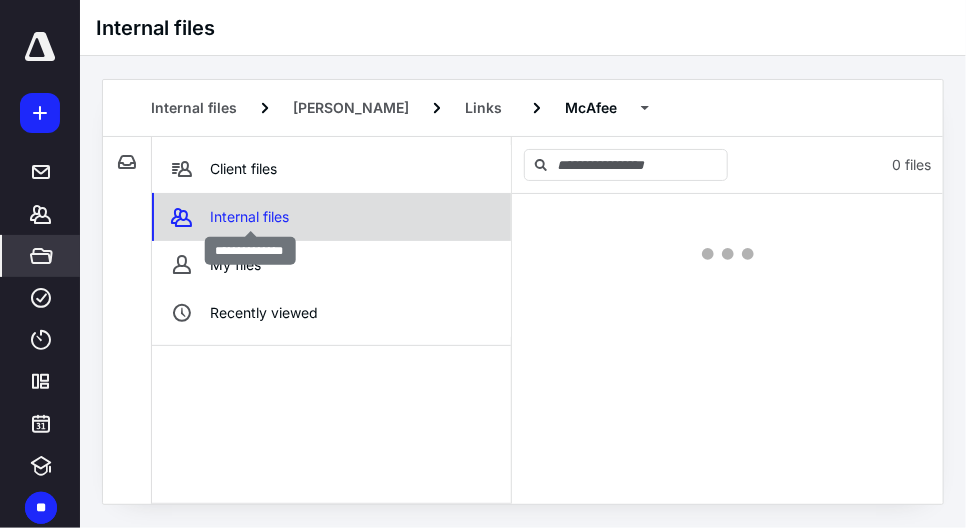 click on "Internal files" at bounding box center [249, 217] 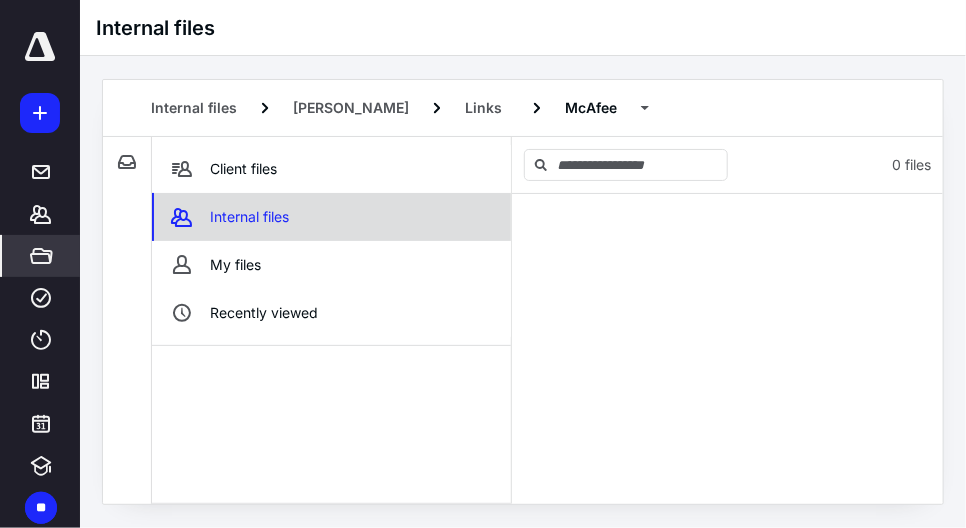 click on "Internal files" at bounding box center (331, 217) 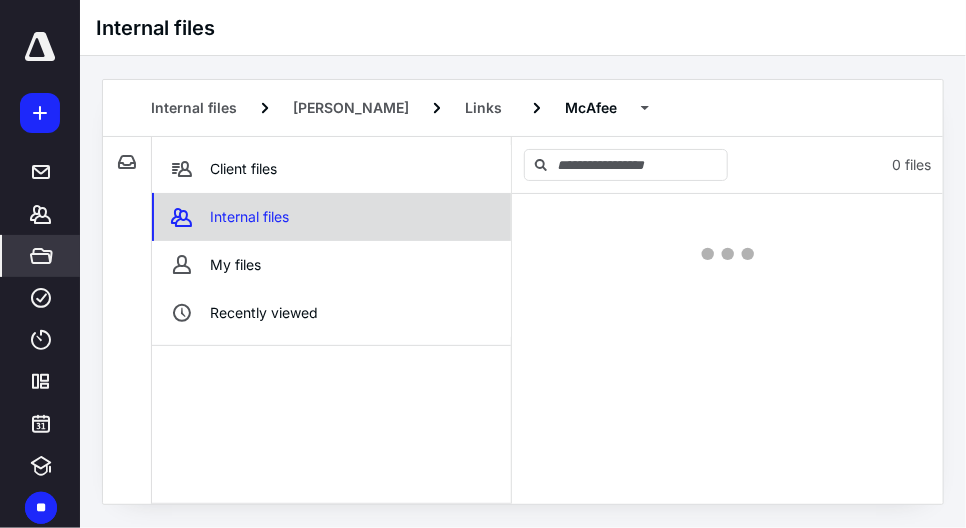 click on "Internal files" at bounding box center (331, 217) 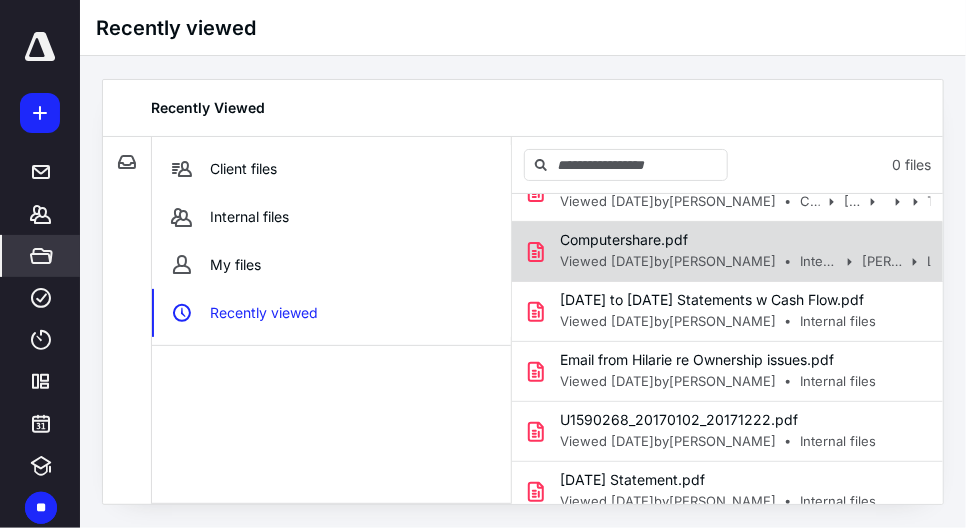 scroll, scrollTop: 0, scrollLeft: 0, axis: both 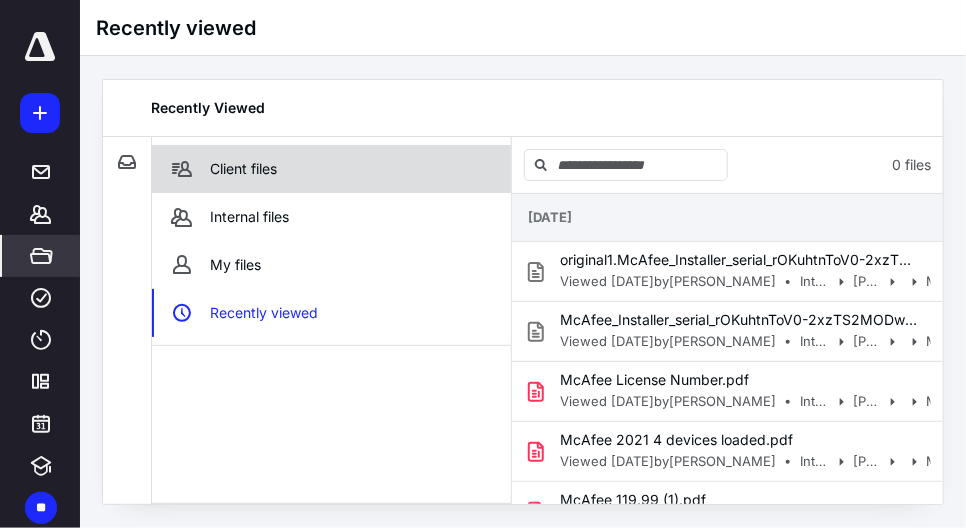 click on "Client files" at bounding box center (243, 169) 